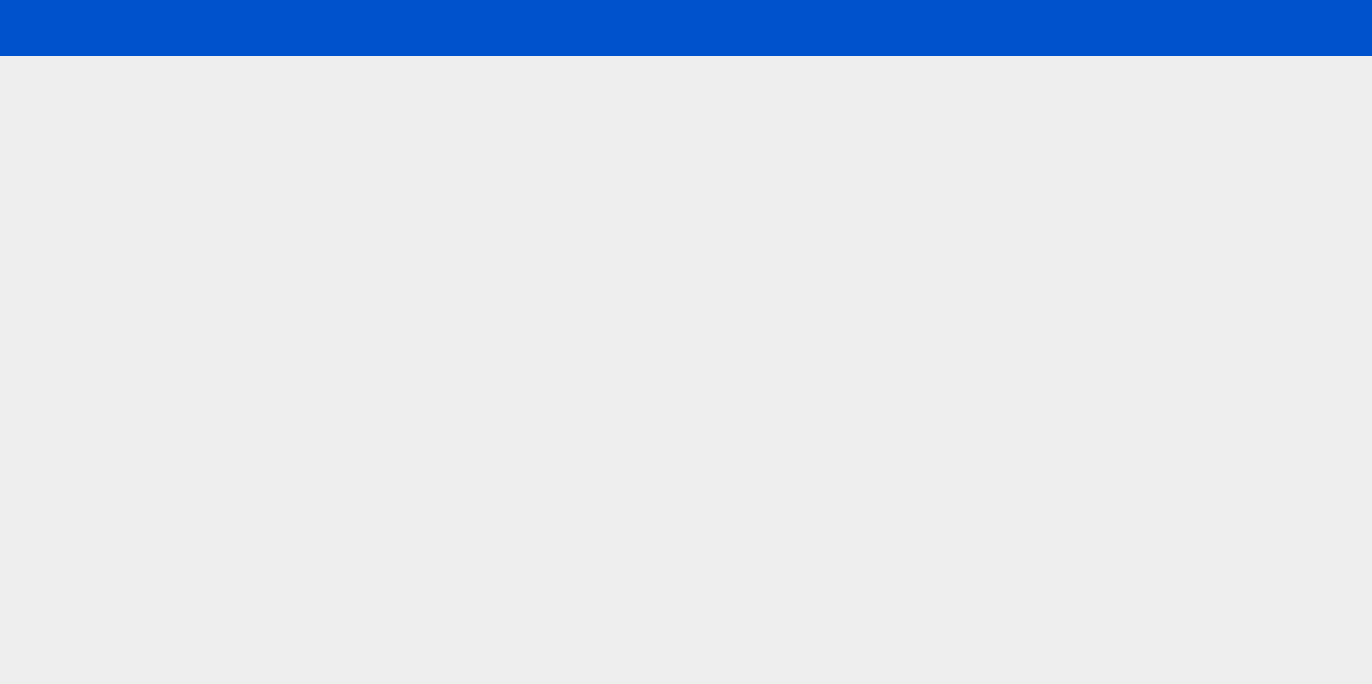 scroll, scrollTop: 0, scrollLeft: 0, axis: both 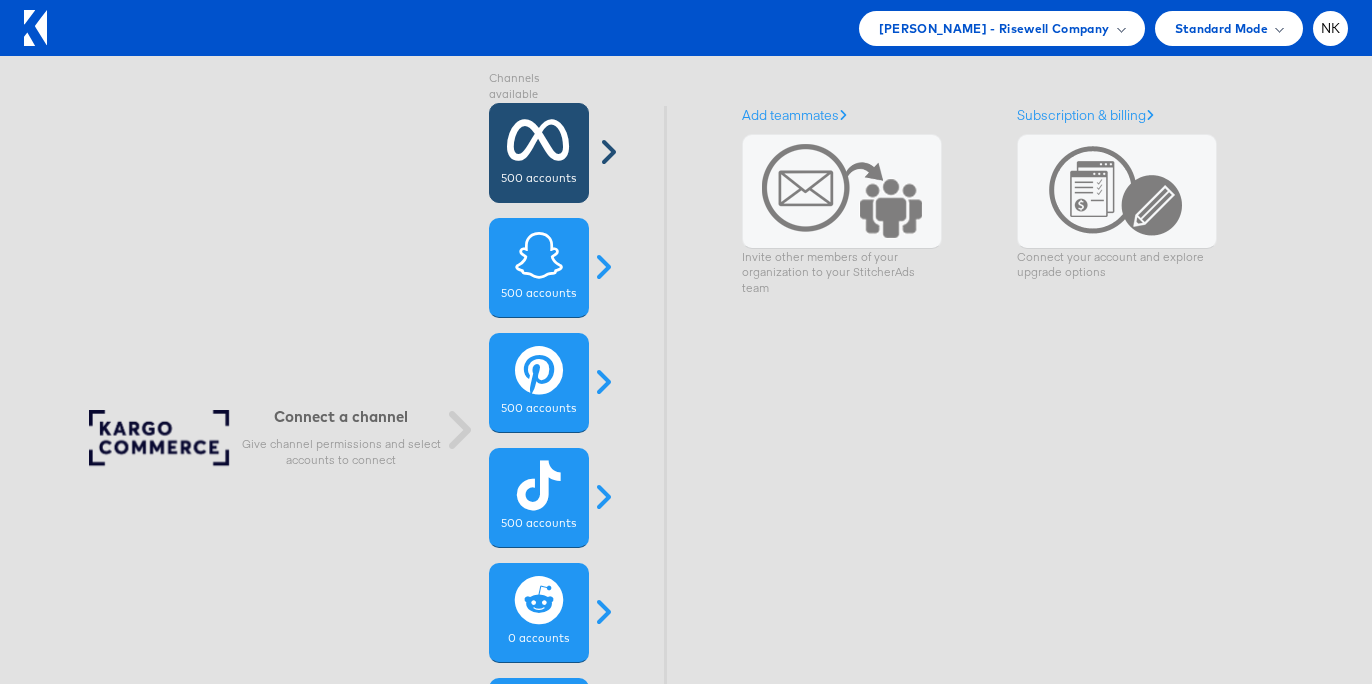 click on "500 accounts" at bounding box center (539, 153) 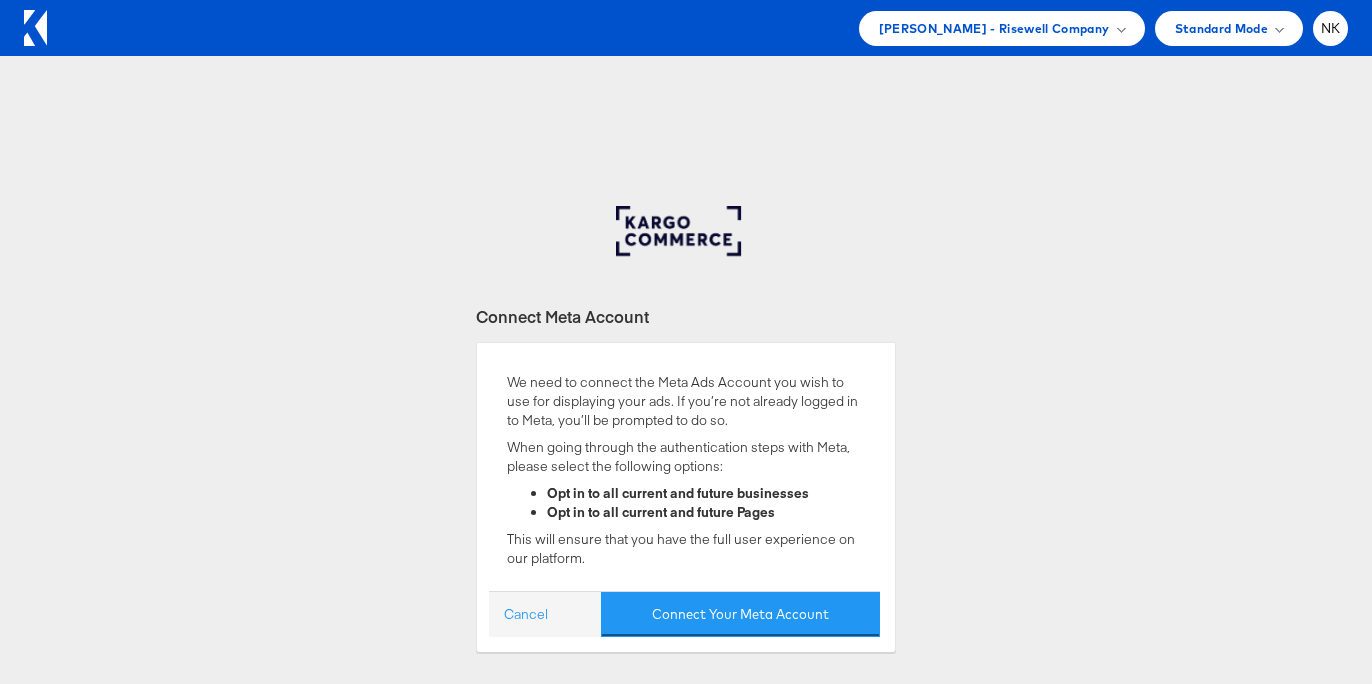 scroll, scrollTop: 0, scrollLeft: 0, axis: both 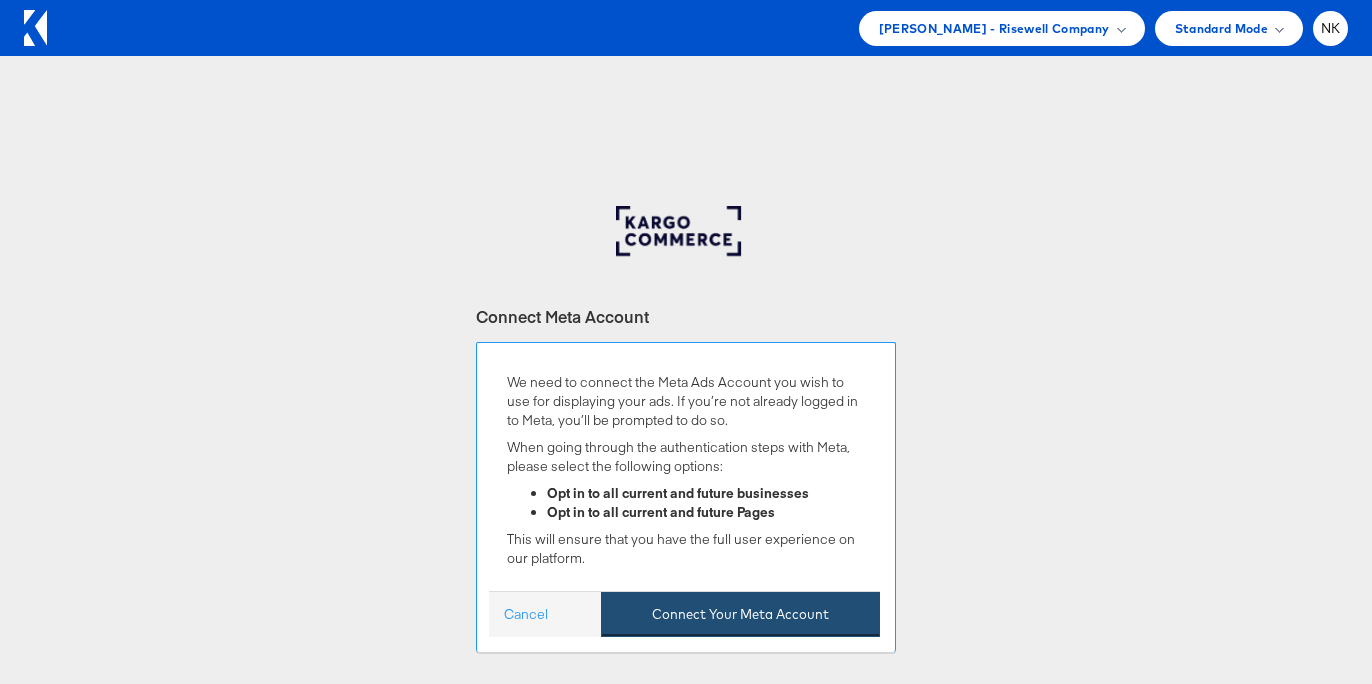 click on "Connect Your Meta Account" at bounding box center [740, 614] 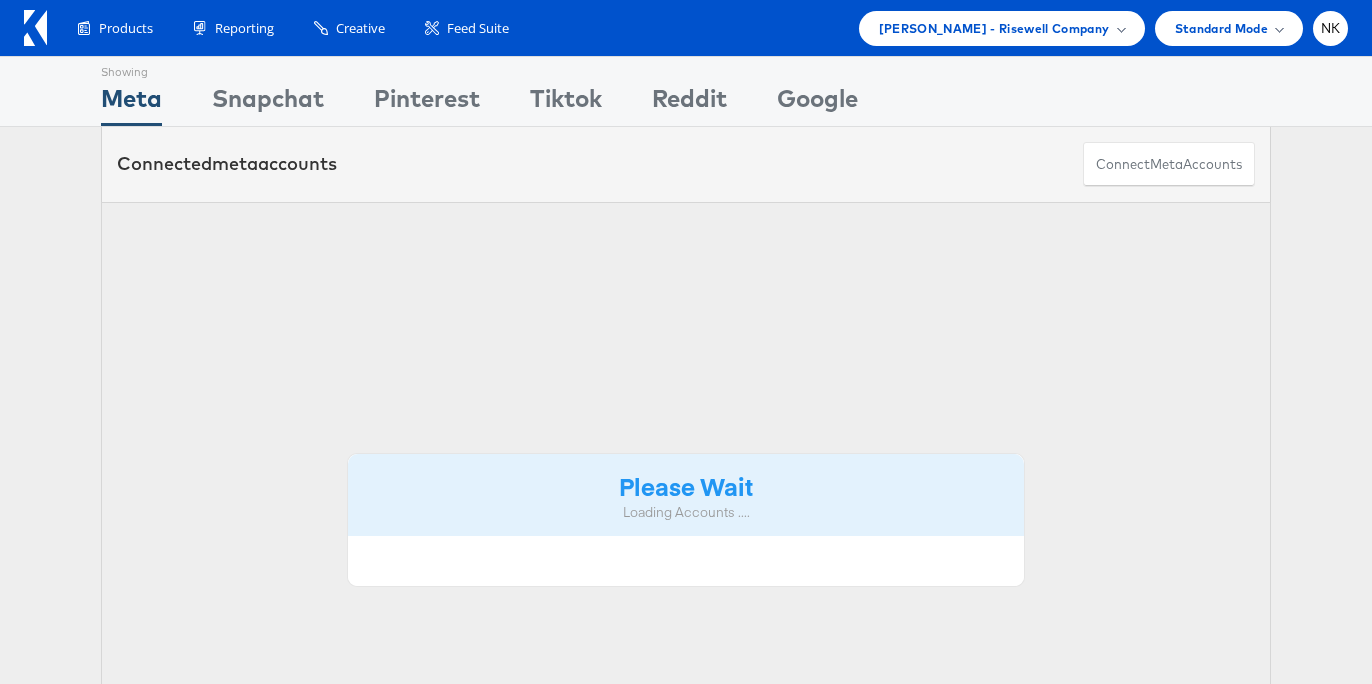 scroll, scrollTop: 0, scrollLeft: 0, axis: both 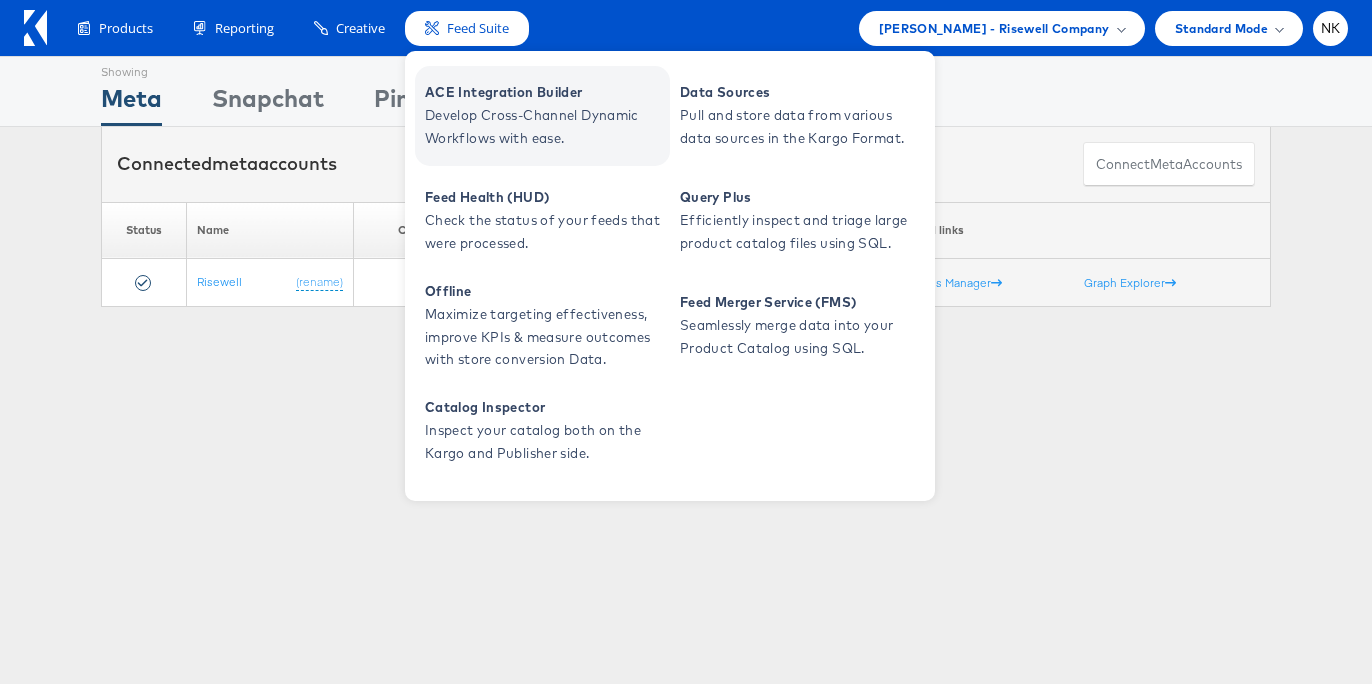 click on "Develop Cross-Channel Dynamic Workflows with ease." at bounding box center (545, 127) 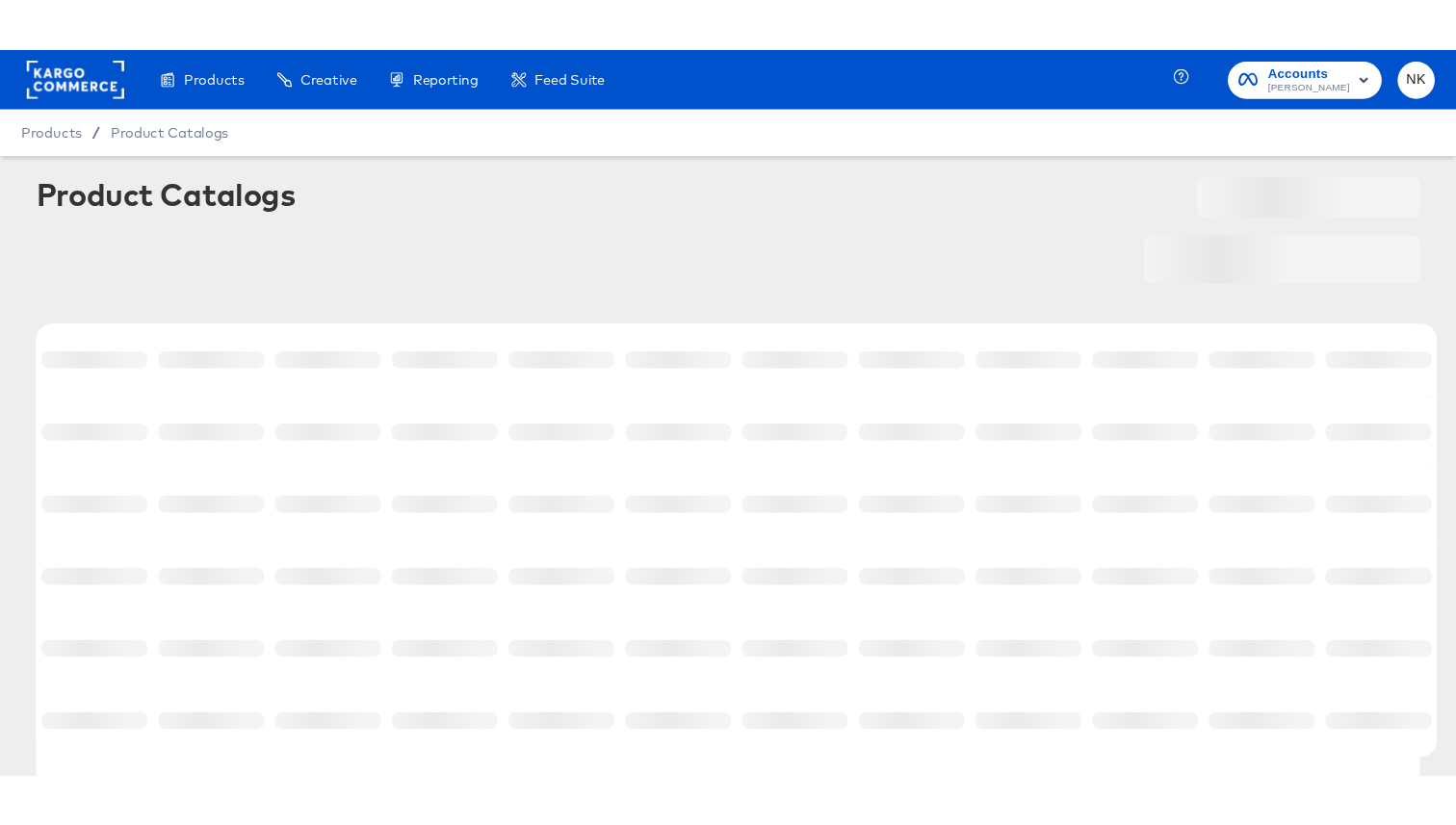 scroll, scrollTop: 0, scrollLeft: 0, axis: both 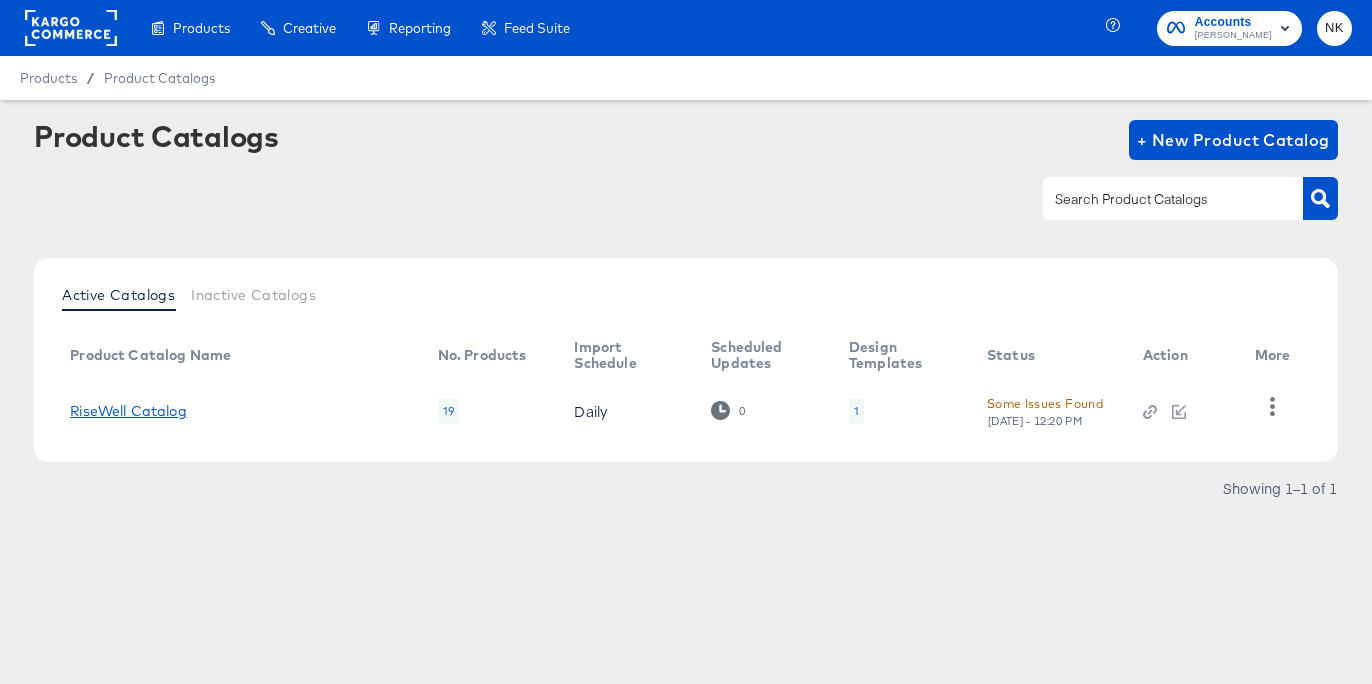 click on "RiseWell Catalog" at bounding box center (128, 411) 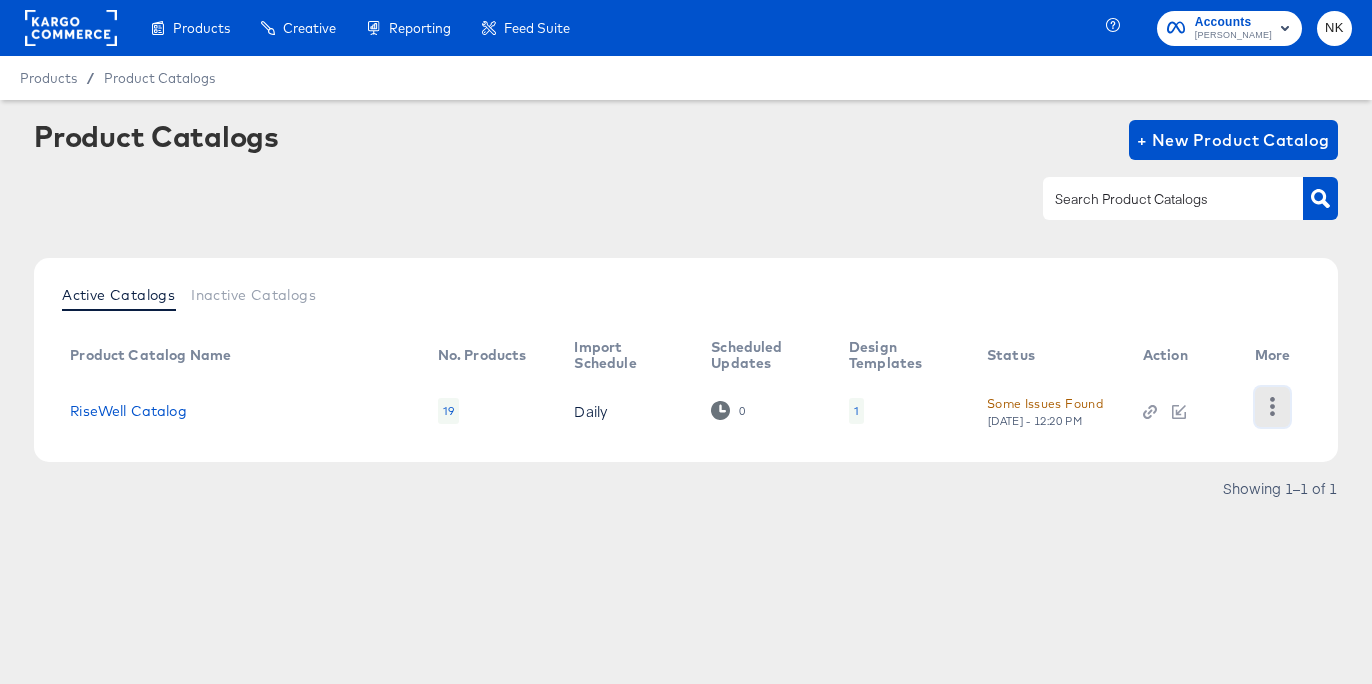 click at bounding box center (1272, 407) 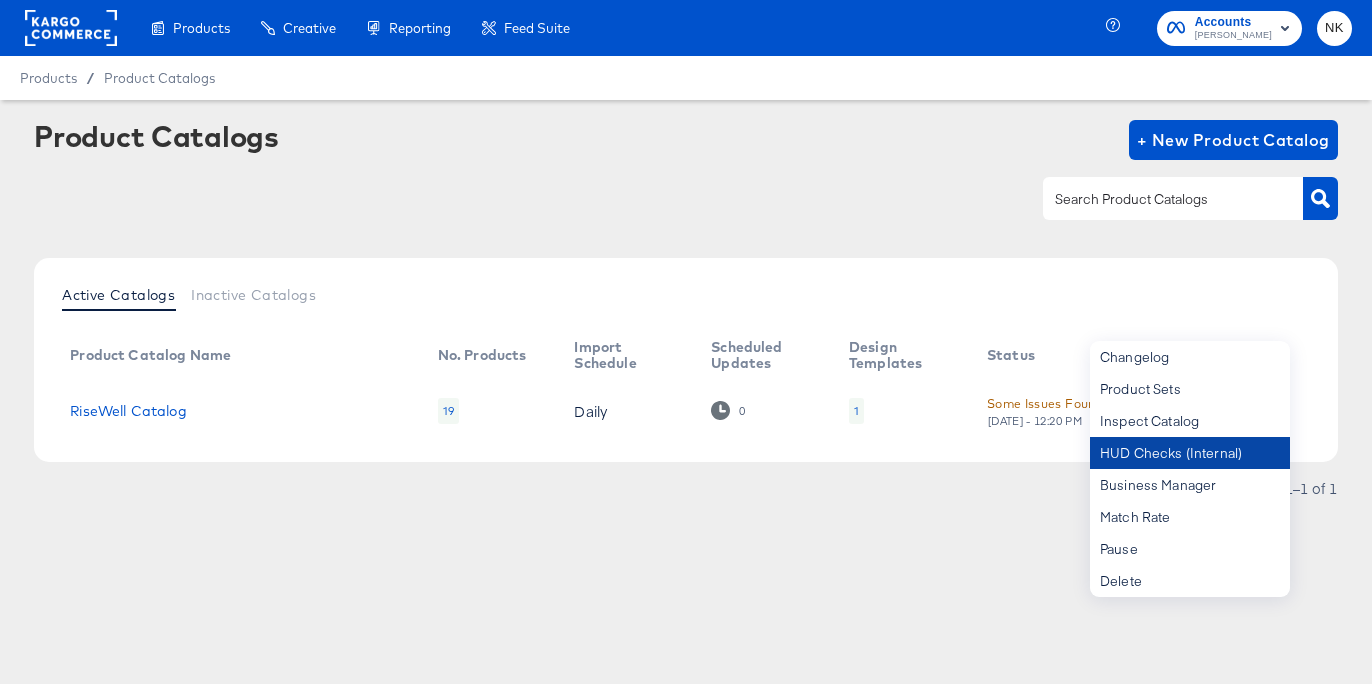 click on "HUD Checks (Internal)" at bounding box center (1190, 453) 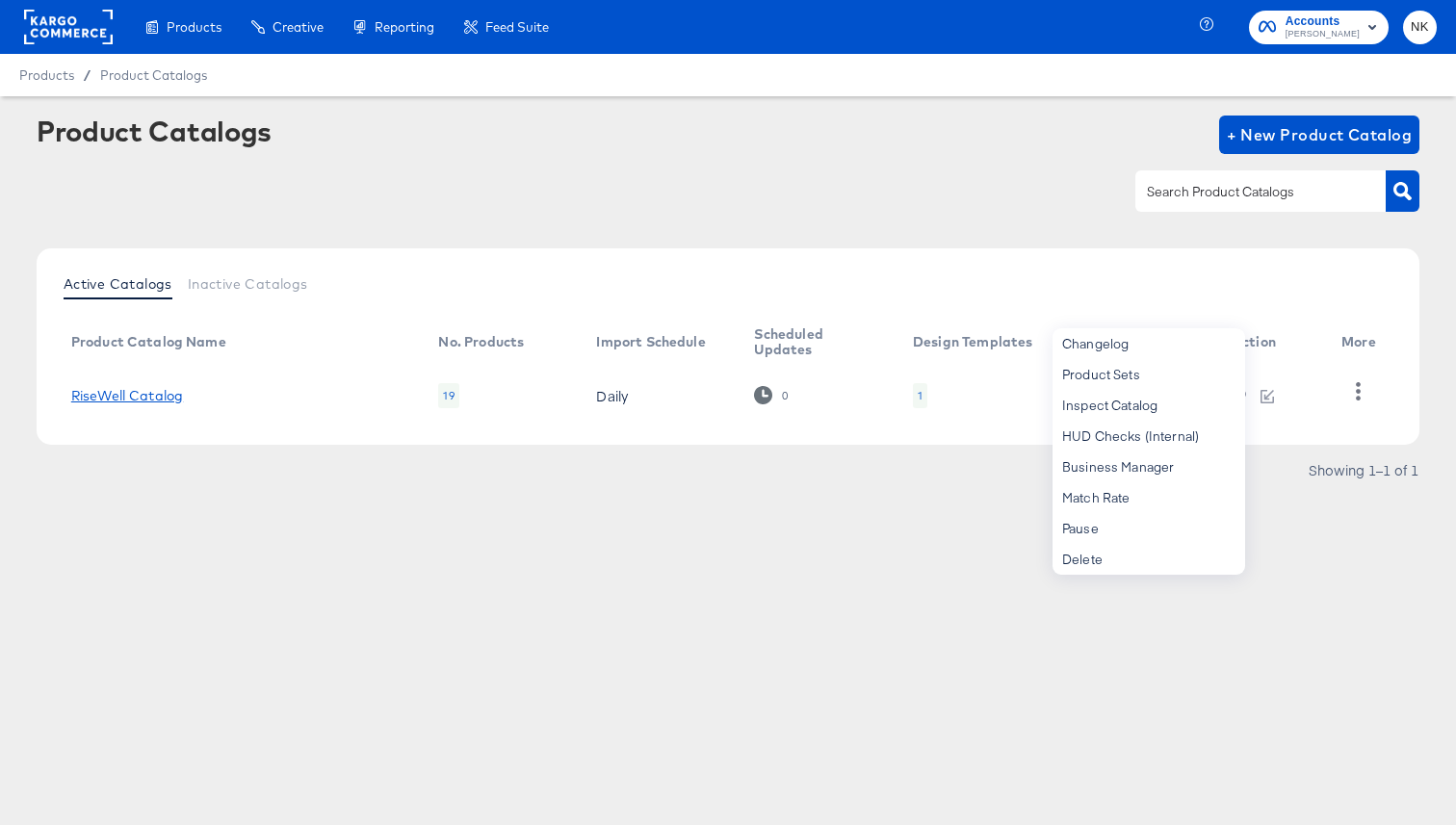 click on "RiseWell Catalog" at bounding box center [127, 396] 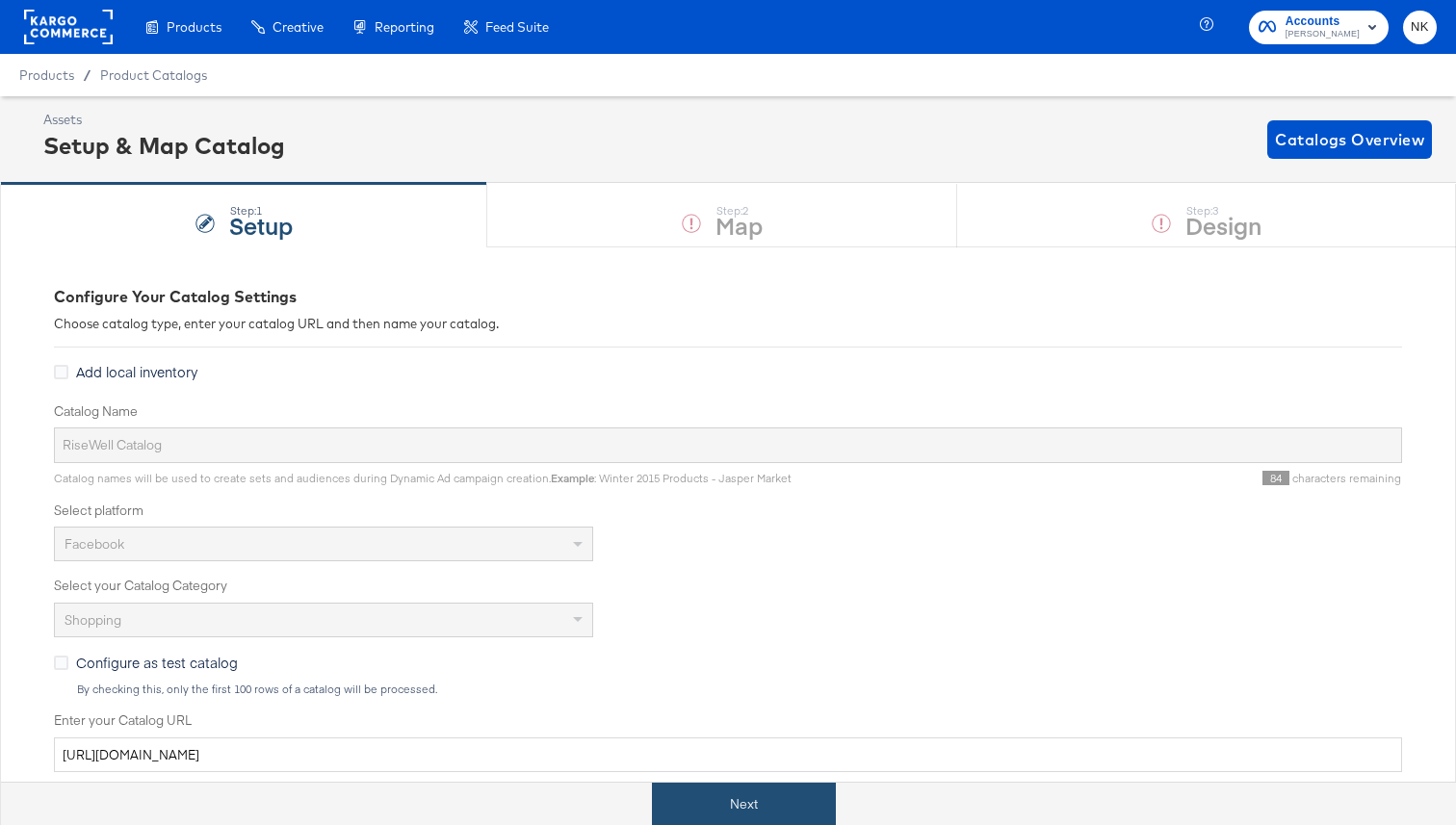 click on "Next" at bounding box center (743, 804) 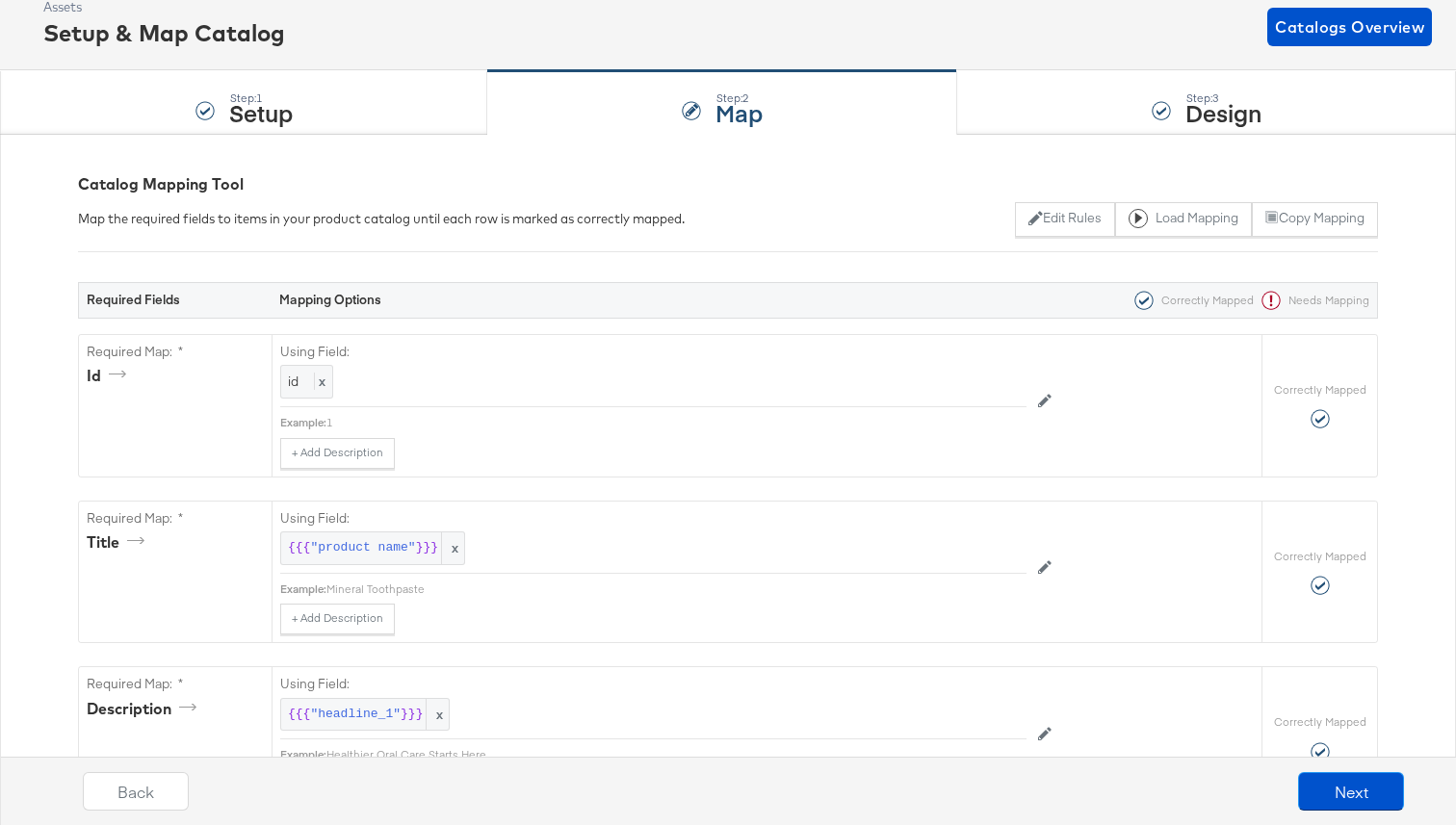 scroll, scrollTop: 0, scrollLeft: 0, axis: both 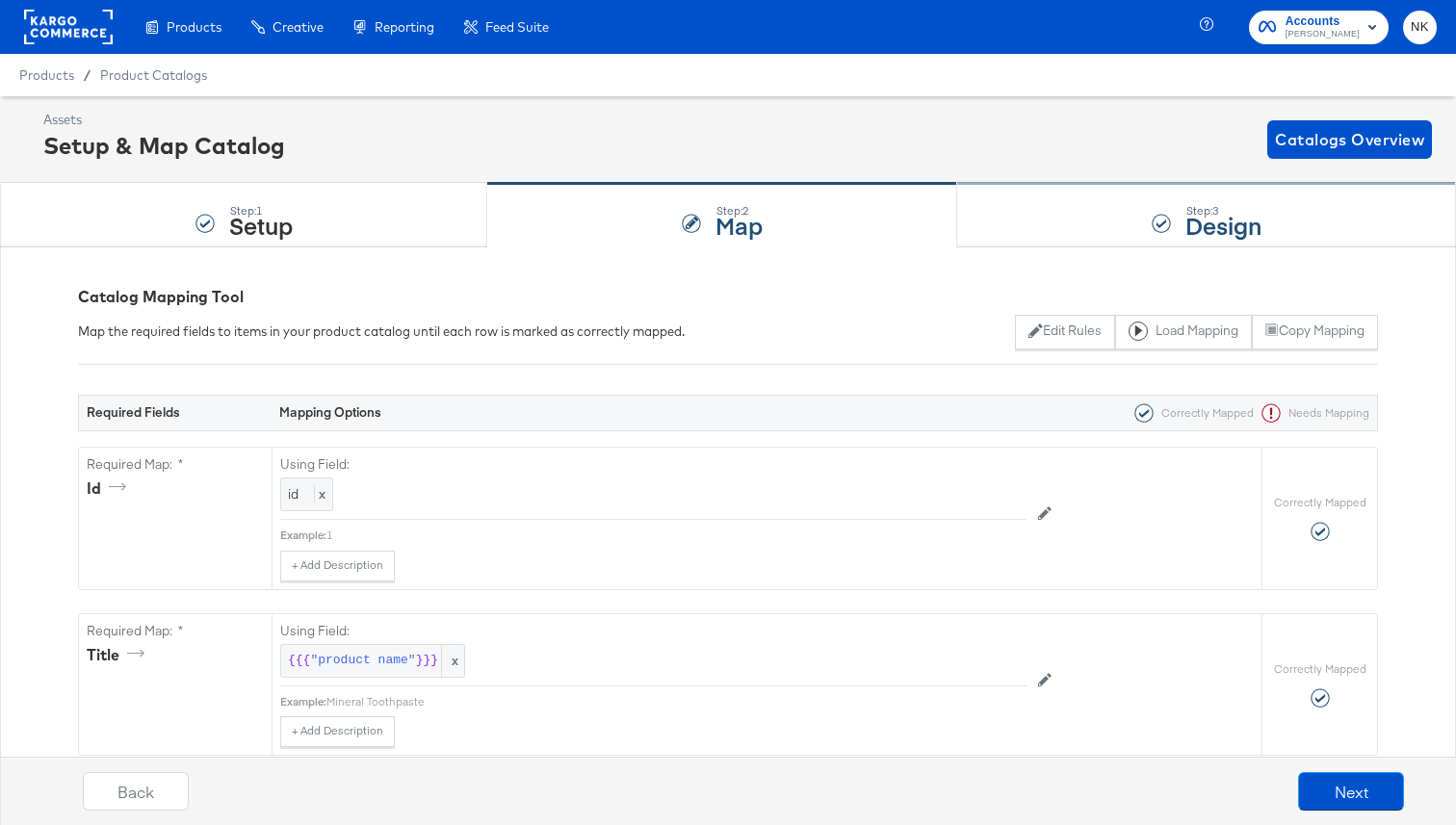 click on "Step:  3   Design" at bounding box center (1207, 216) 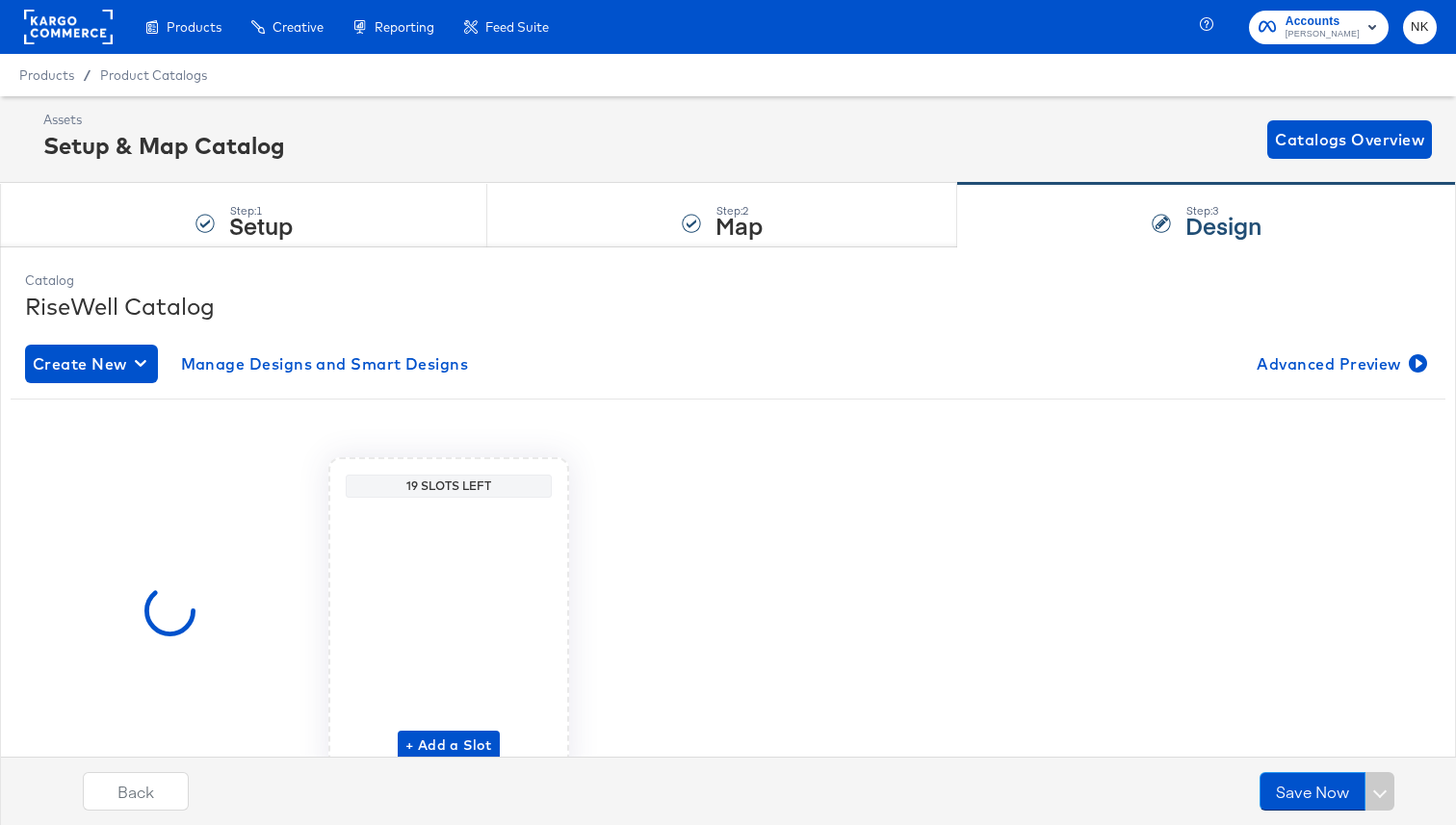scroll, scrollTop: 92, scrollLeft: 0, axis: vertical 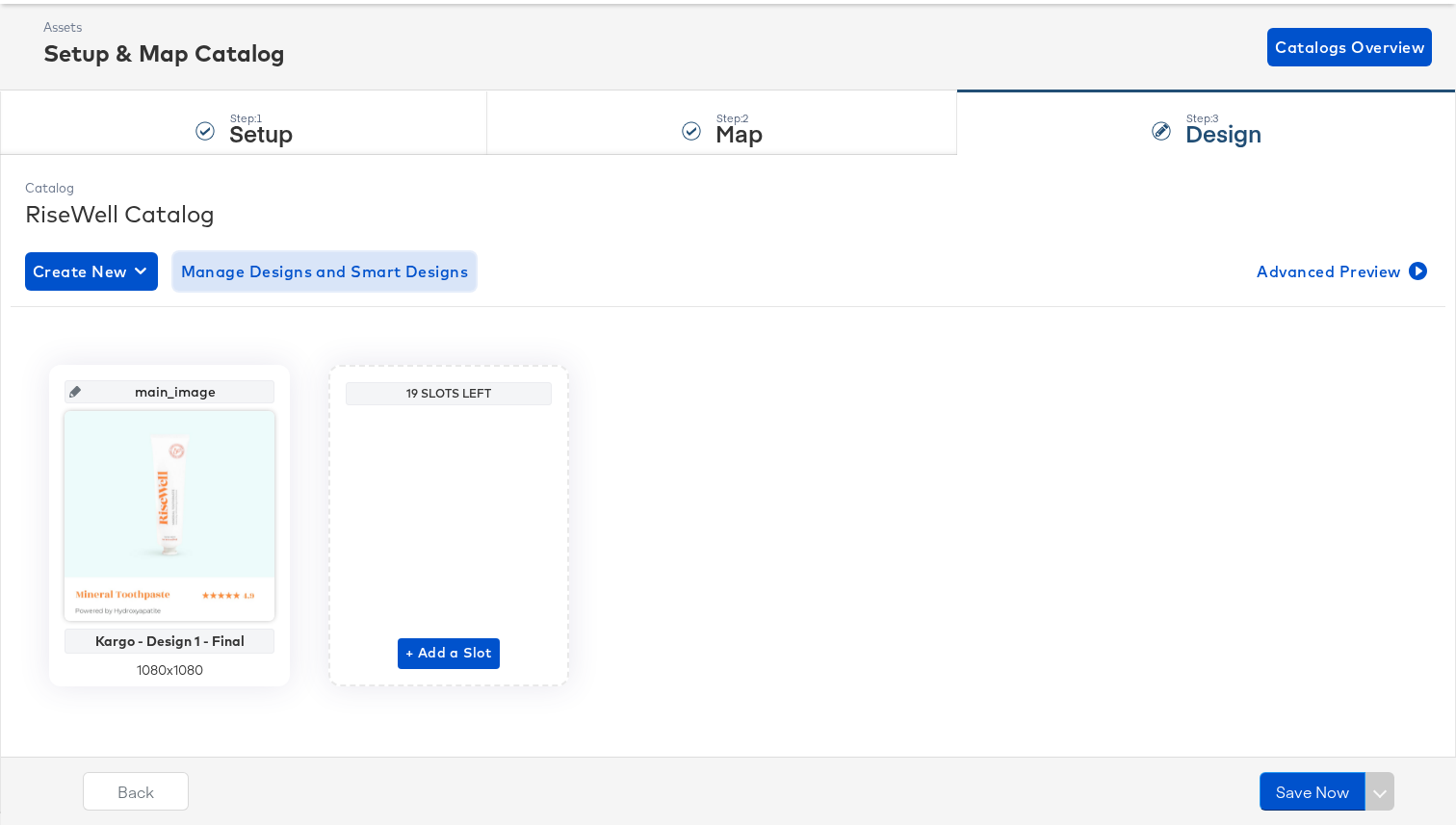 click on "Manage Designs and Smart Designs" at bounding box center (325, 271) 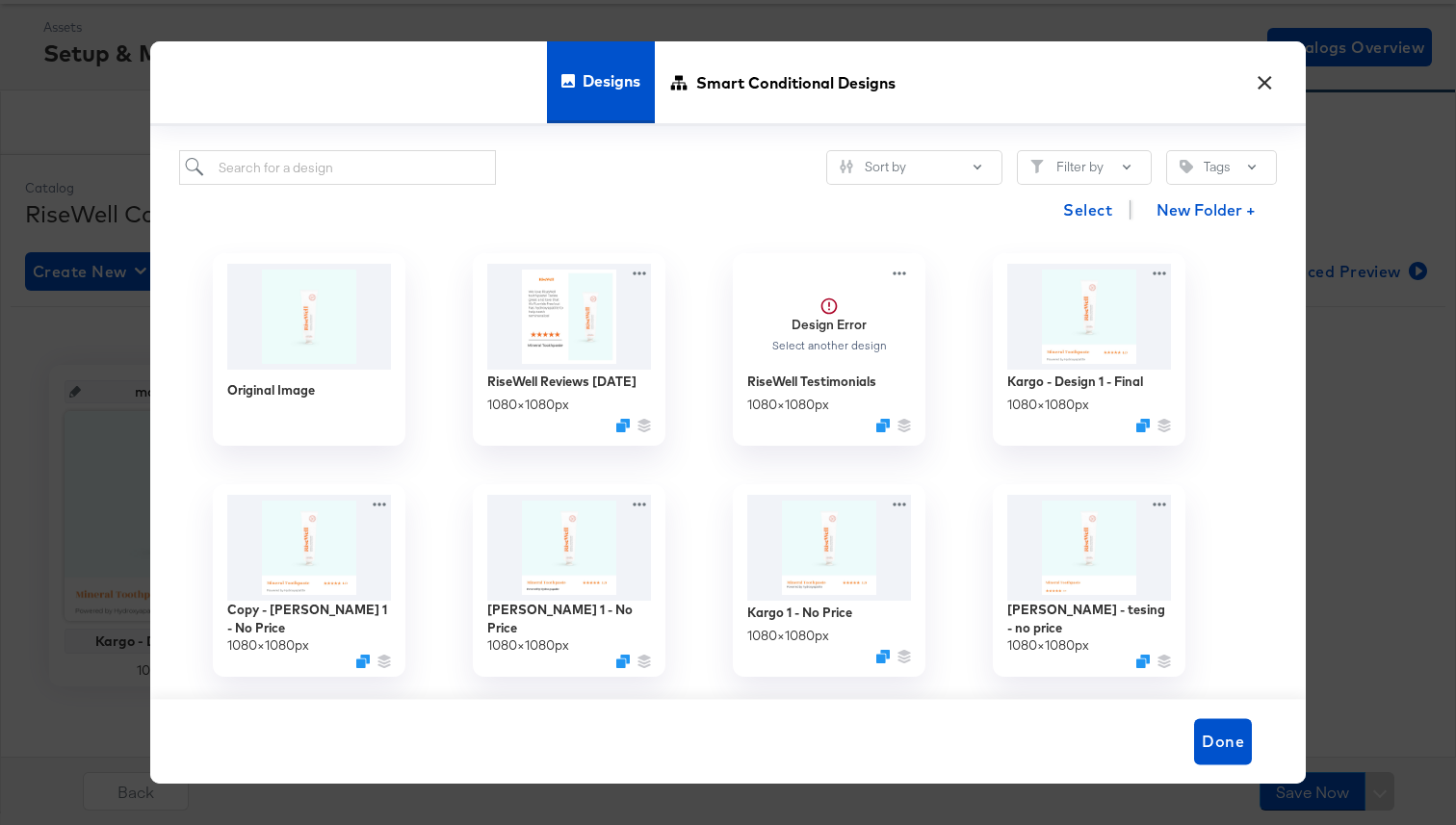 click on "×" at bounding box center [1264, 78] 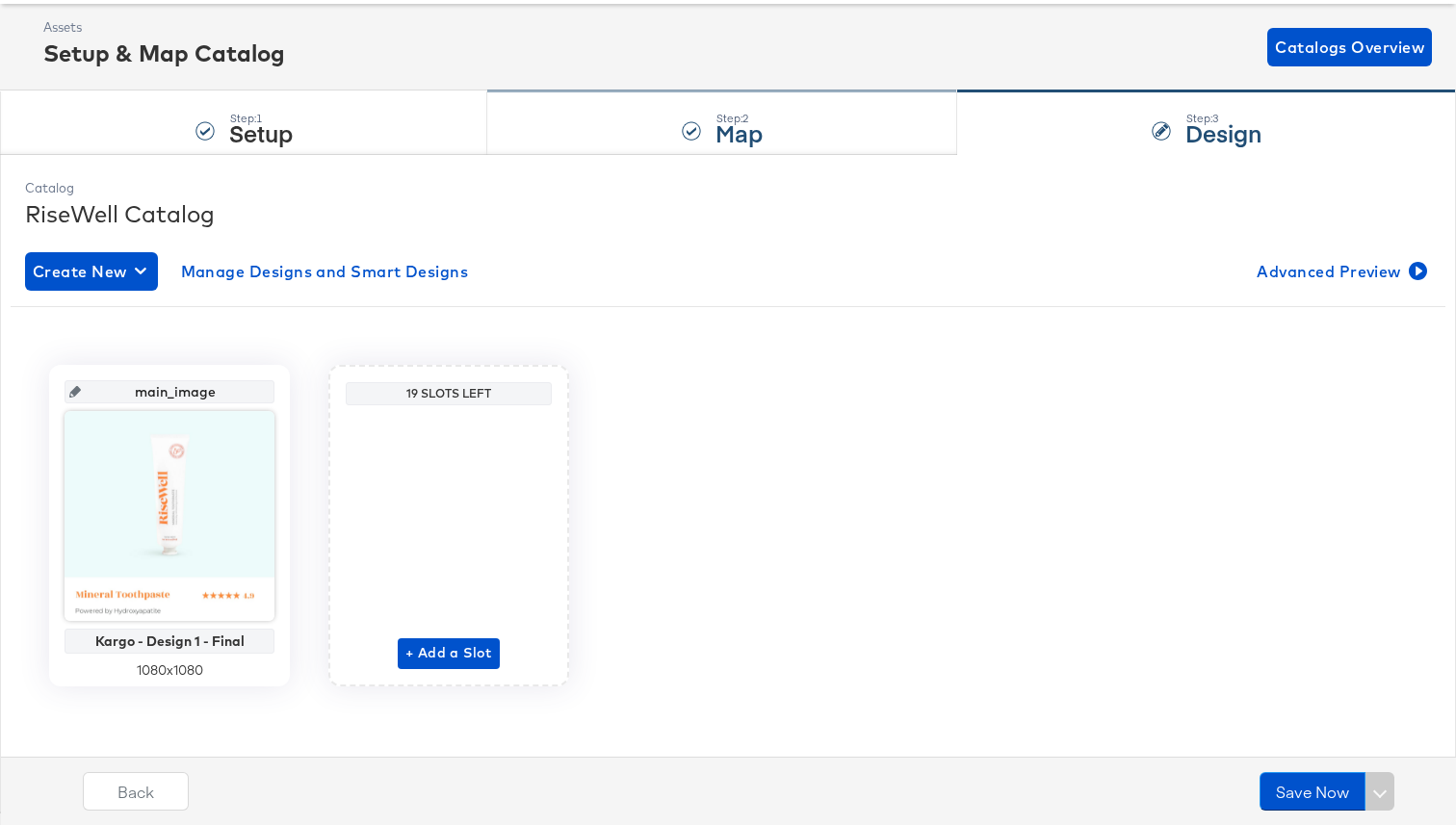 click on "Step:  2   Map" at bounding box center (722, 123) 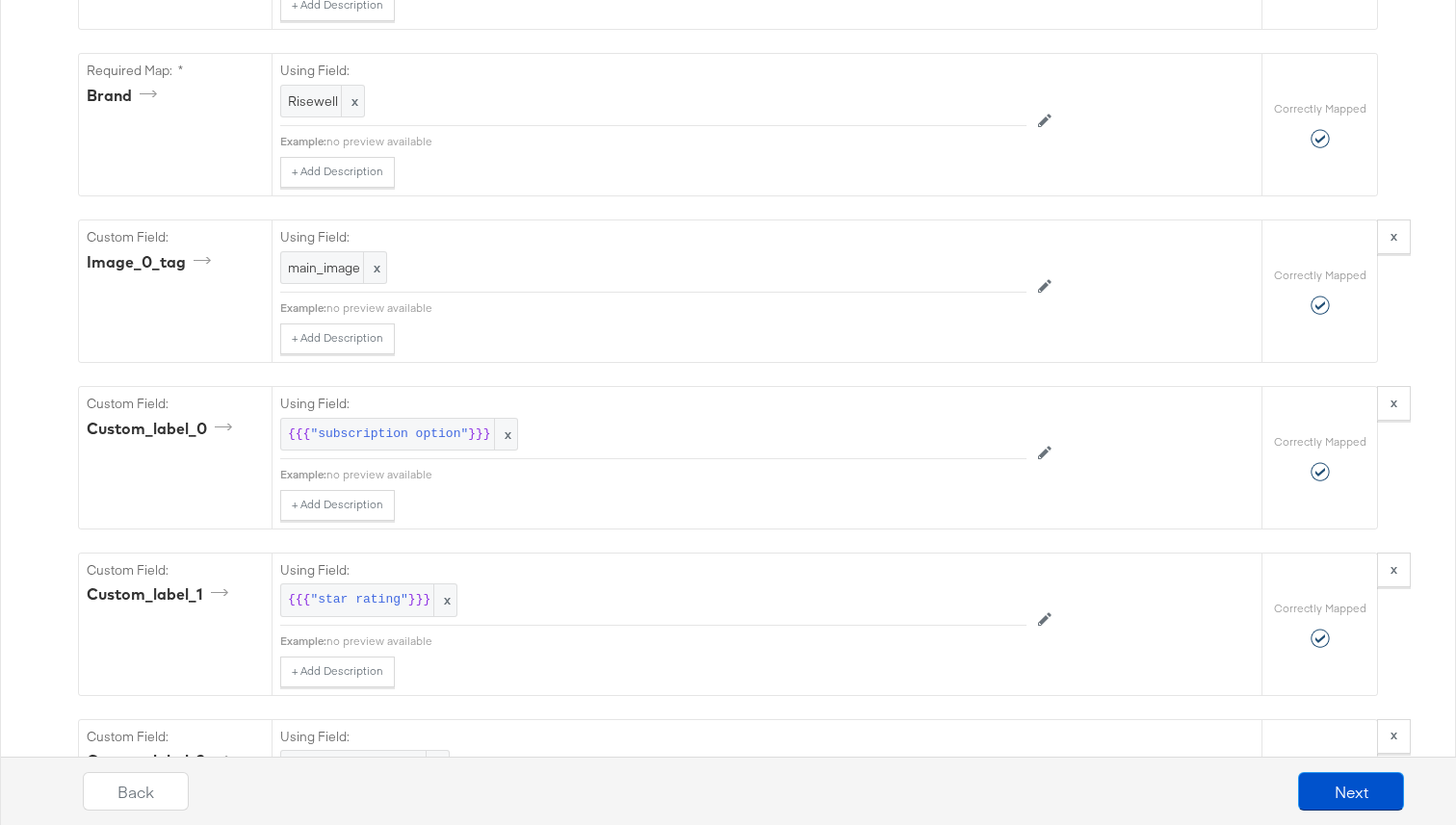 scroll, scrollTop: 2213, scrollLeft: 0, axis: vertical 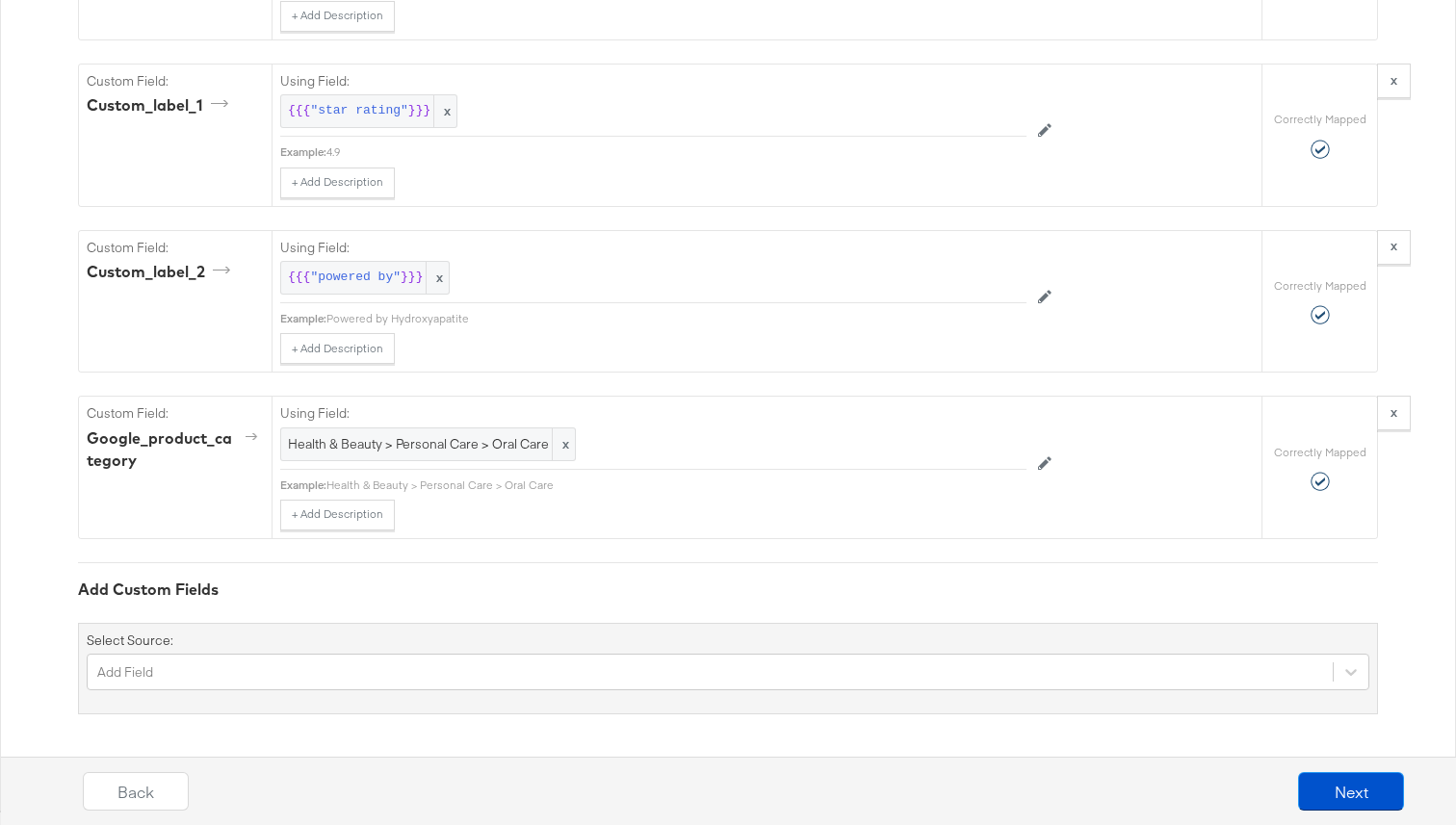 click on "Select Source: Add Field" at bounding box center (728, 669) 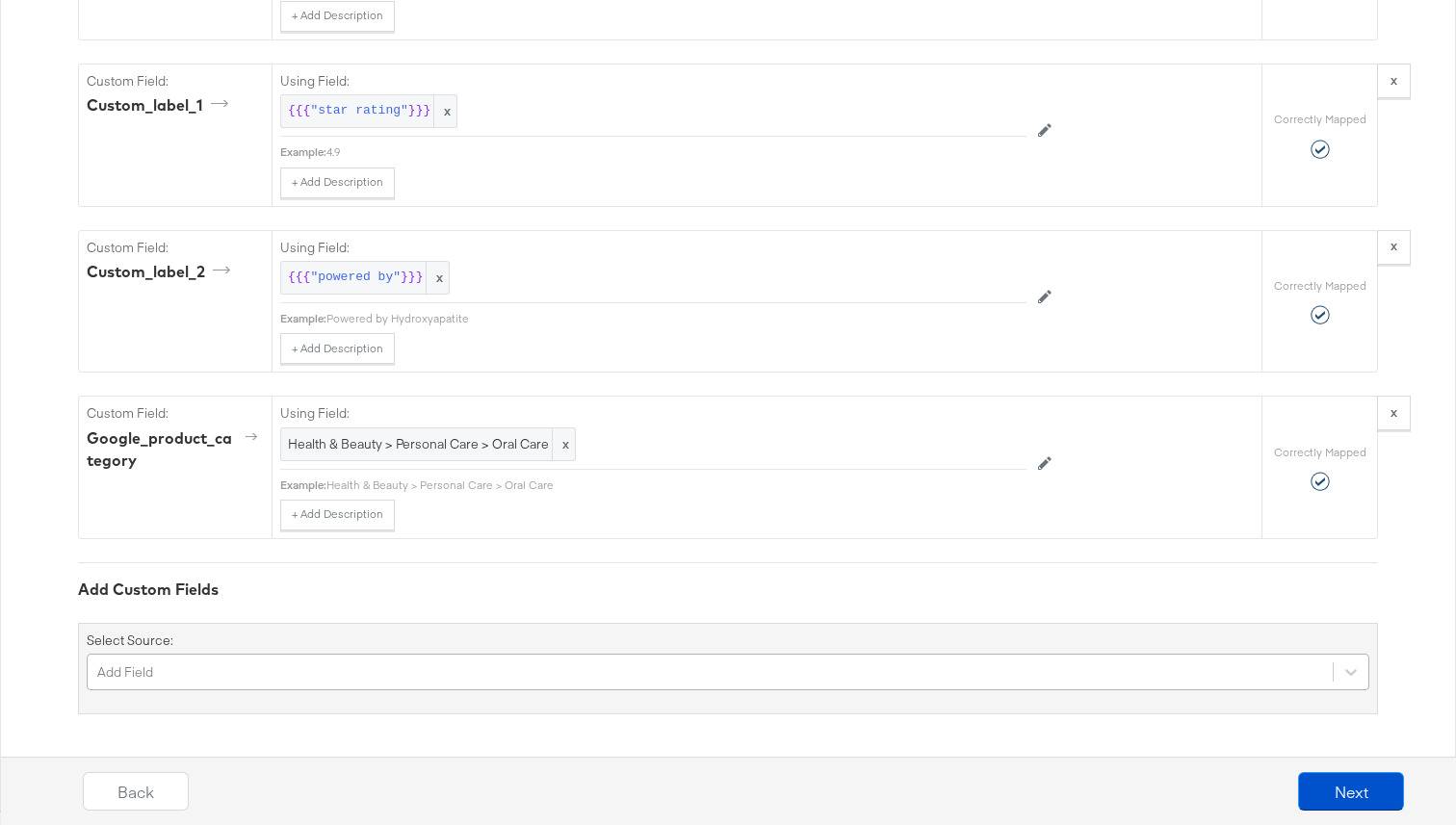 click on "Add Field" at bounding box center (728, 672) 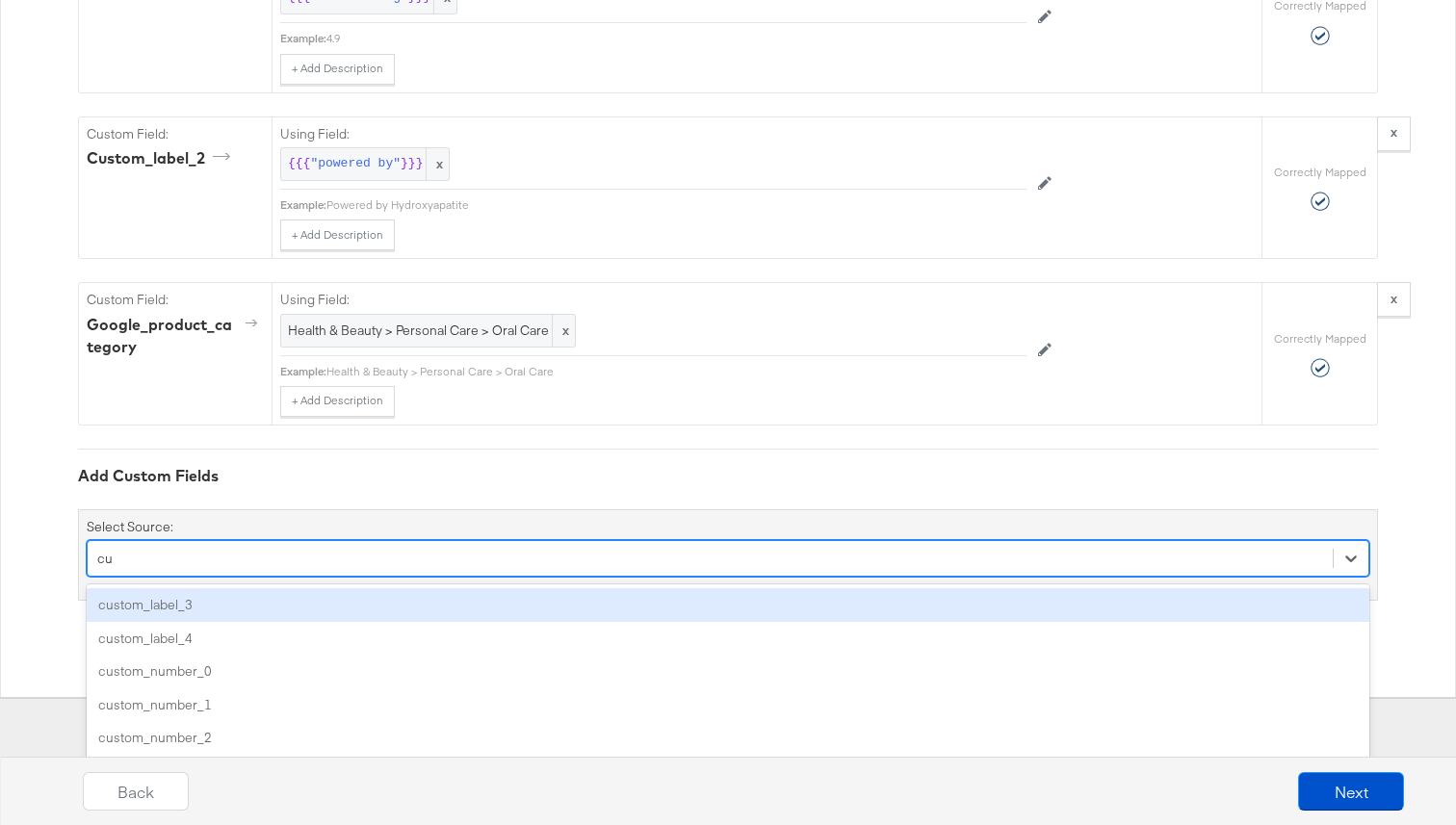 scroll, scrollTop: 2327, scrollLeft: 0, axis: vertical 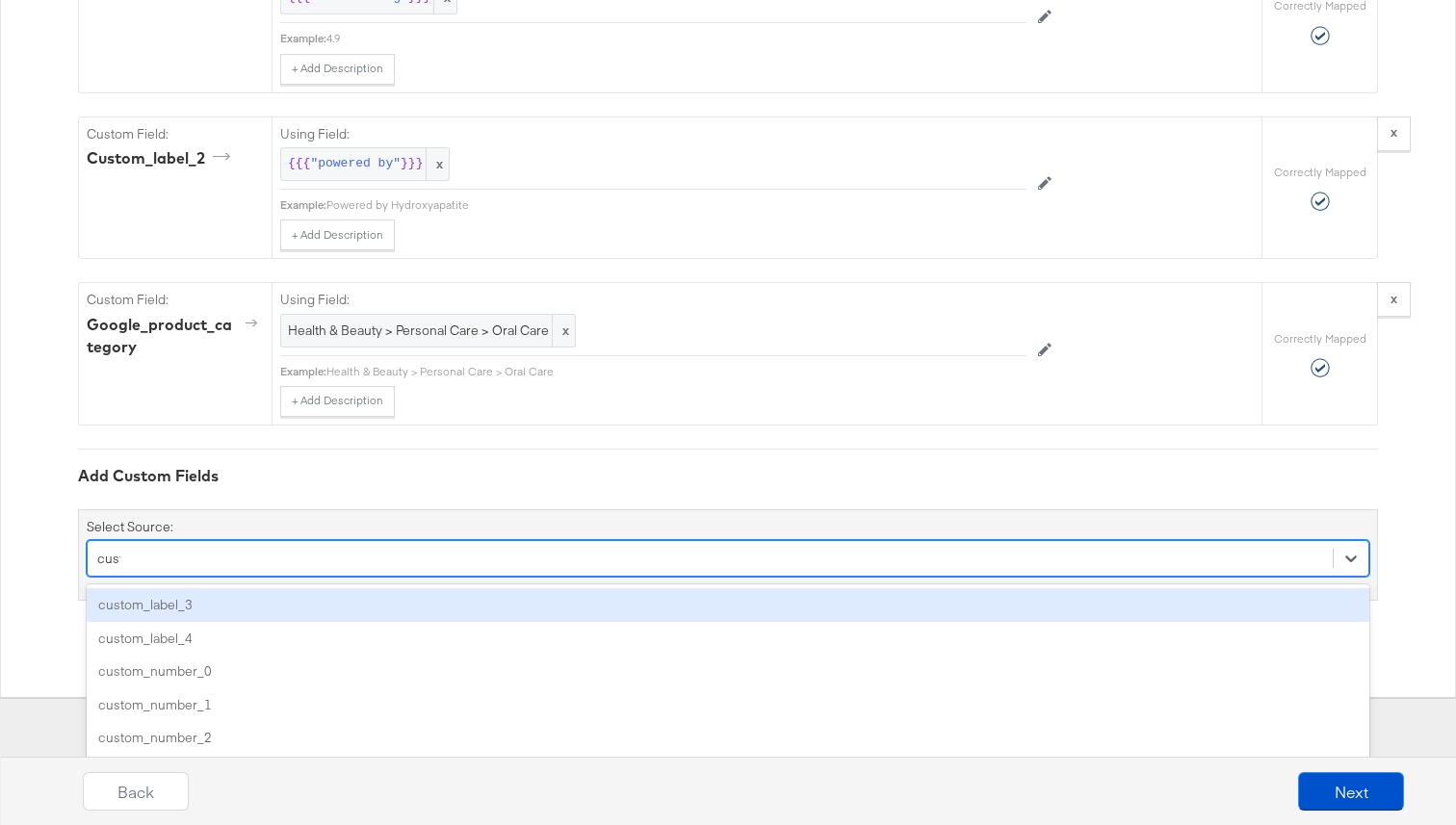 type on "custo" 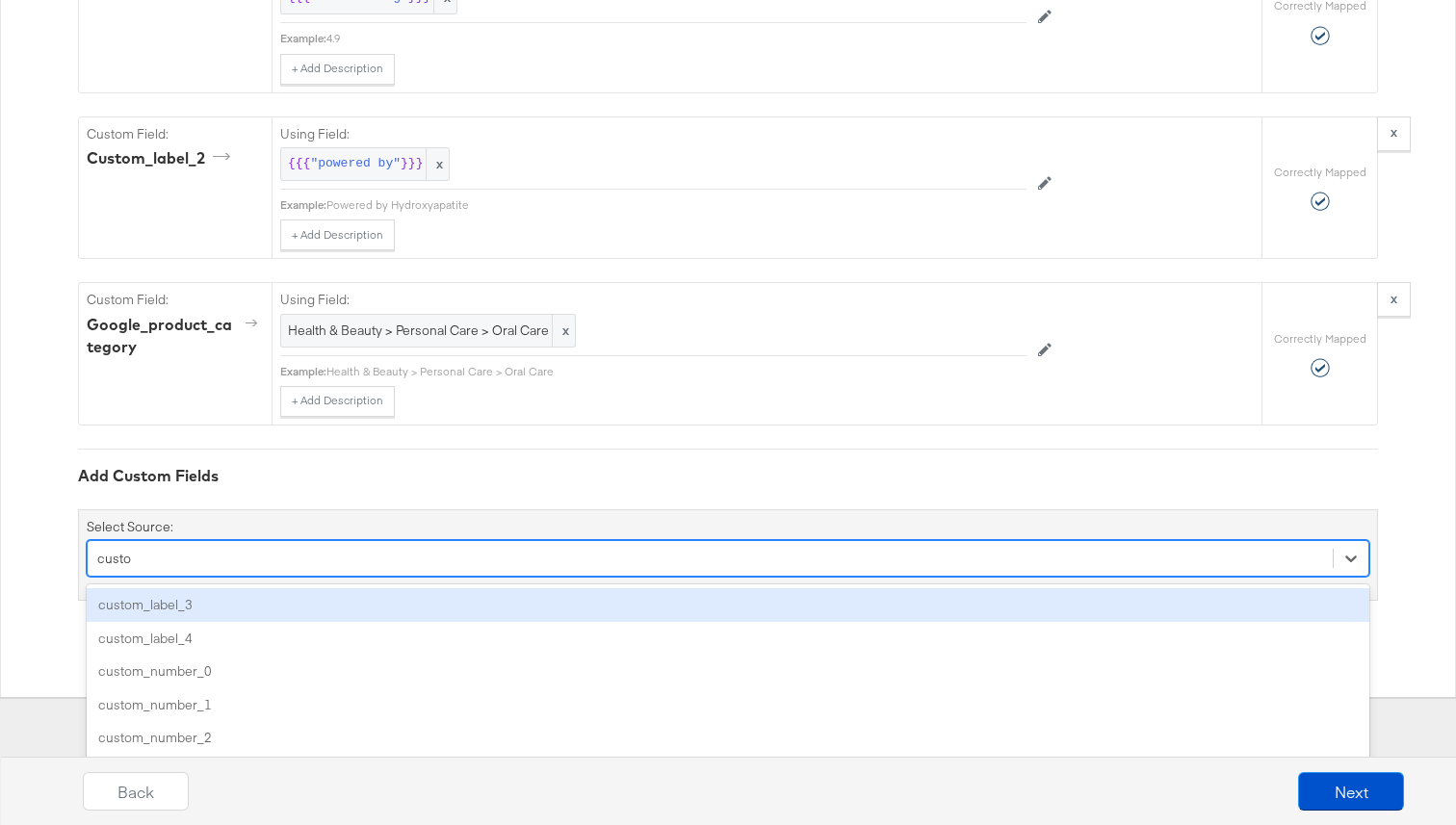 click on "custom_label_3" at bounding box center (728, 605) 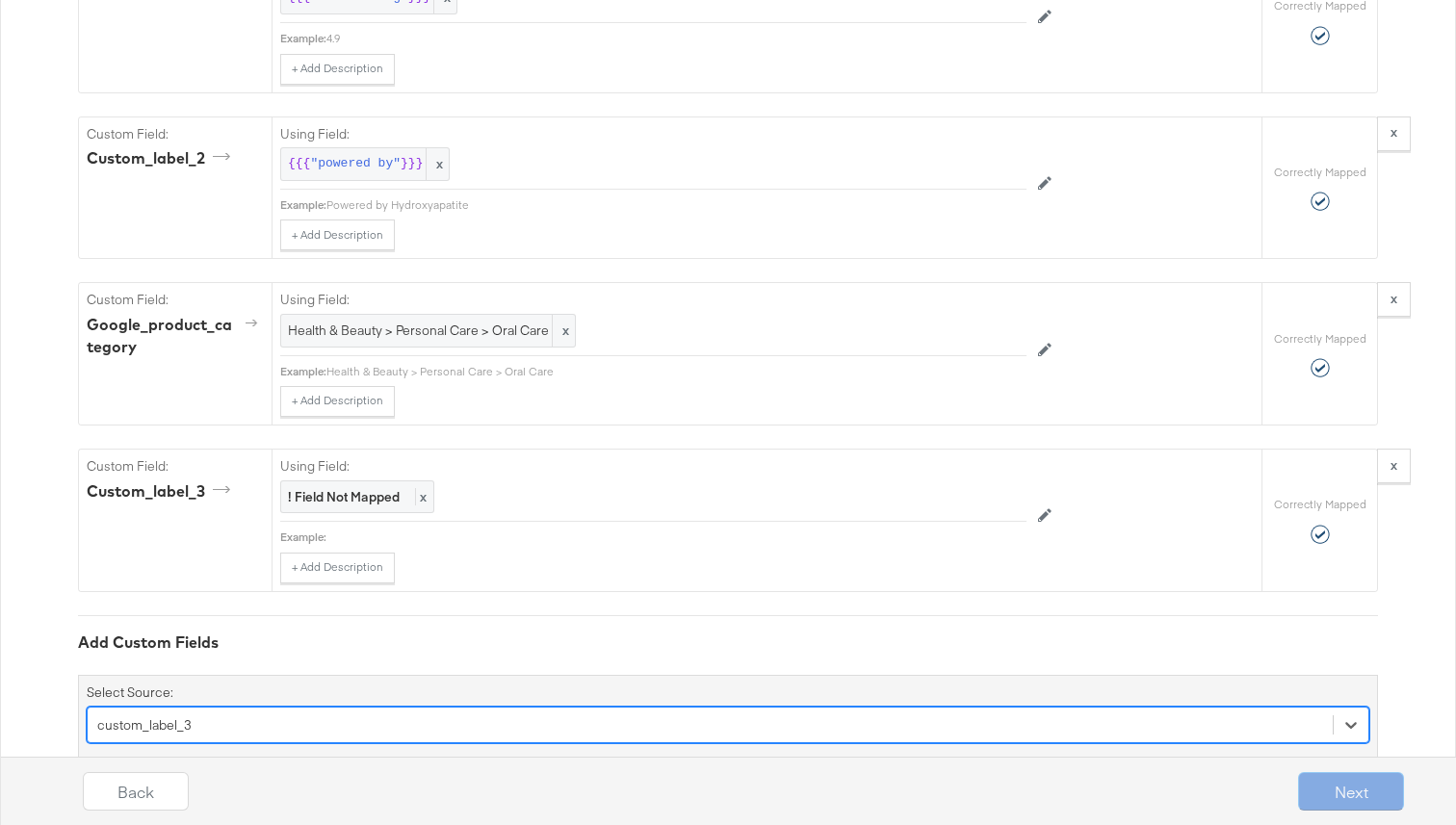 scroll, scrollTop: 2375, scrollLeft: 0, axis: vertical 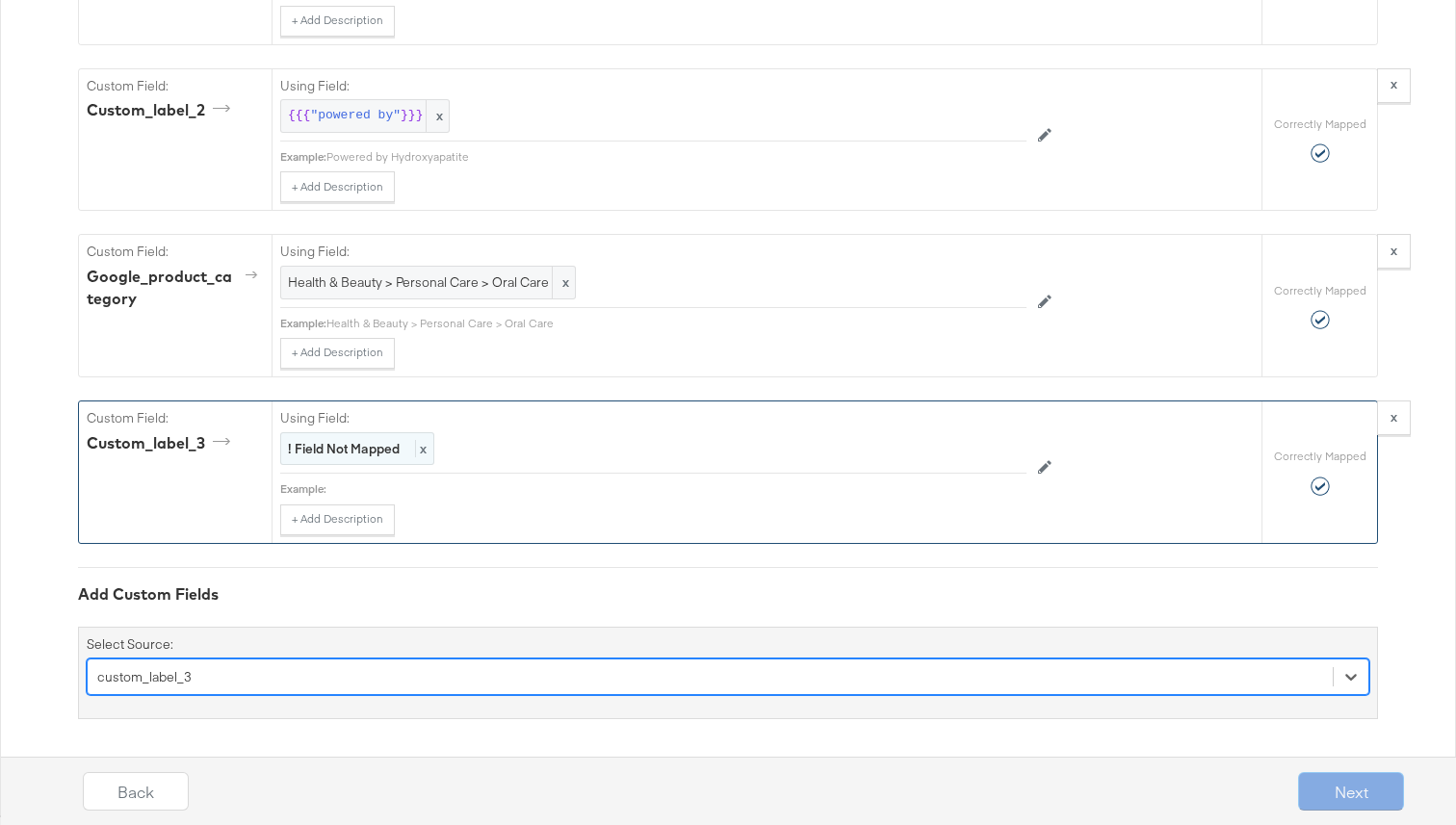 click on "! Field Not Mapped x" at bounding box center (357, 449) 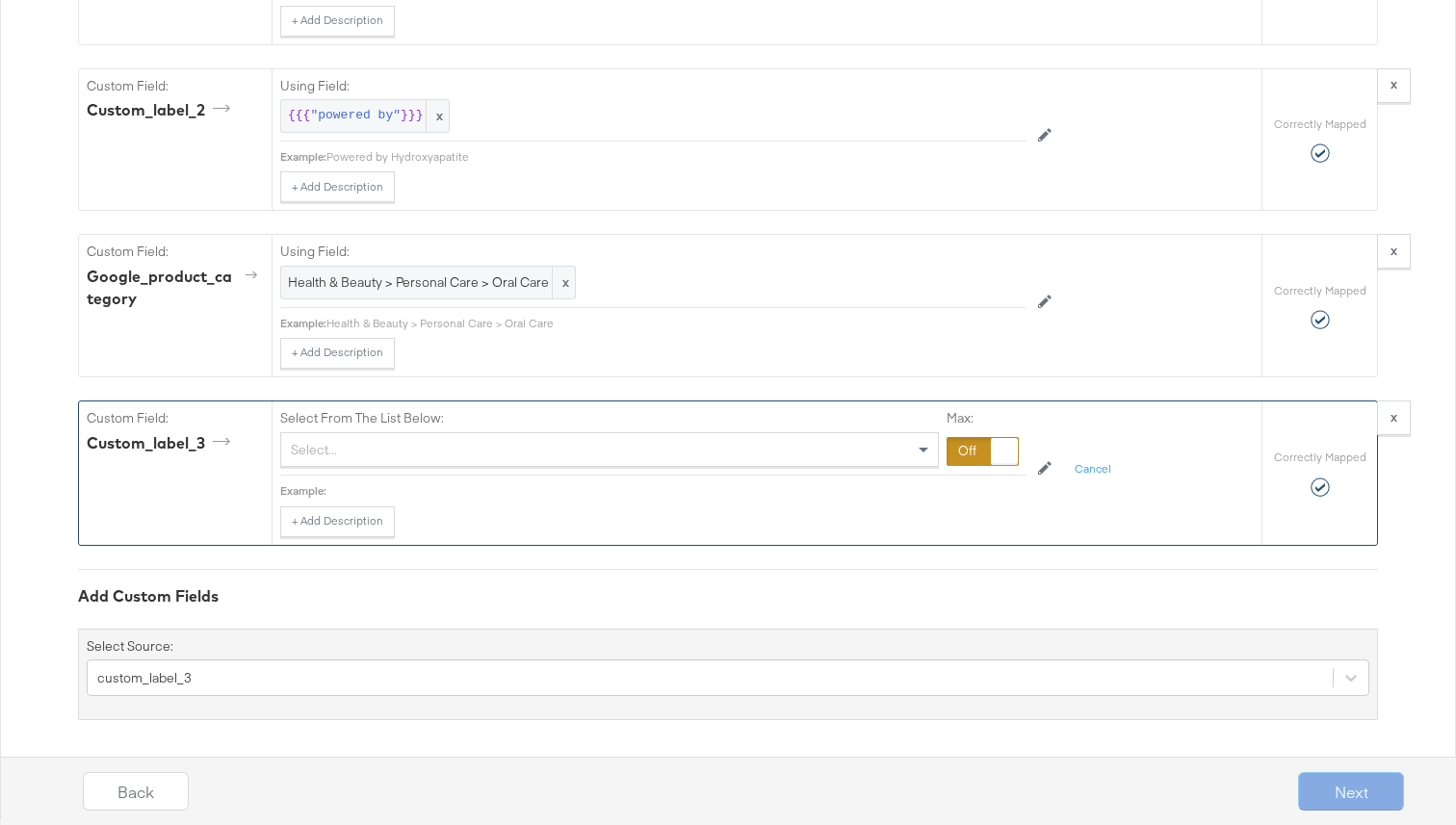 click on "Select..." at bounding box center (610, 450) 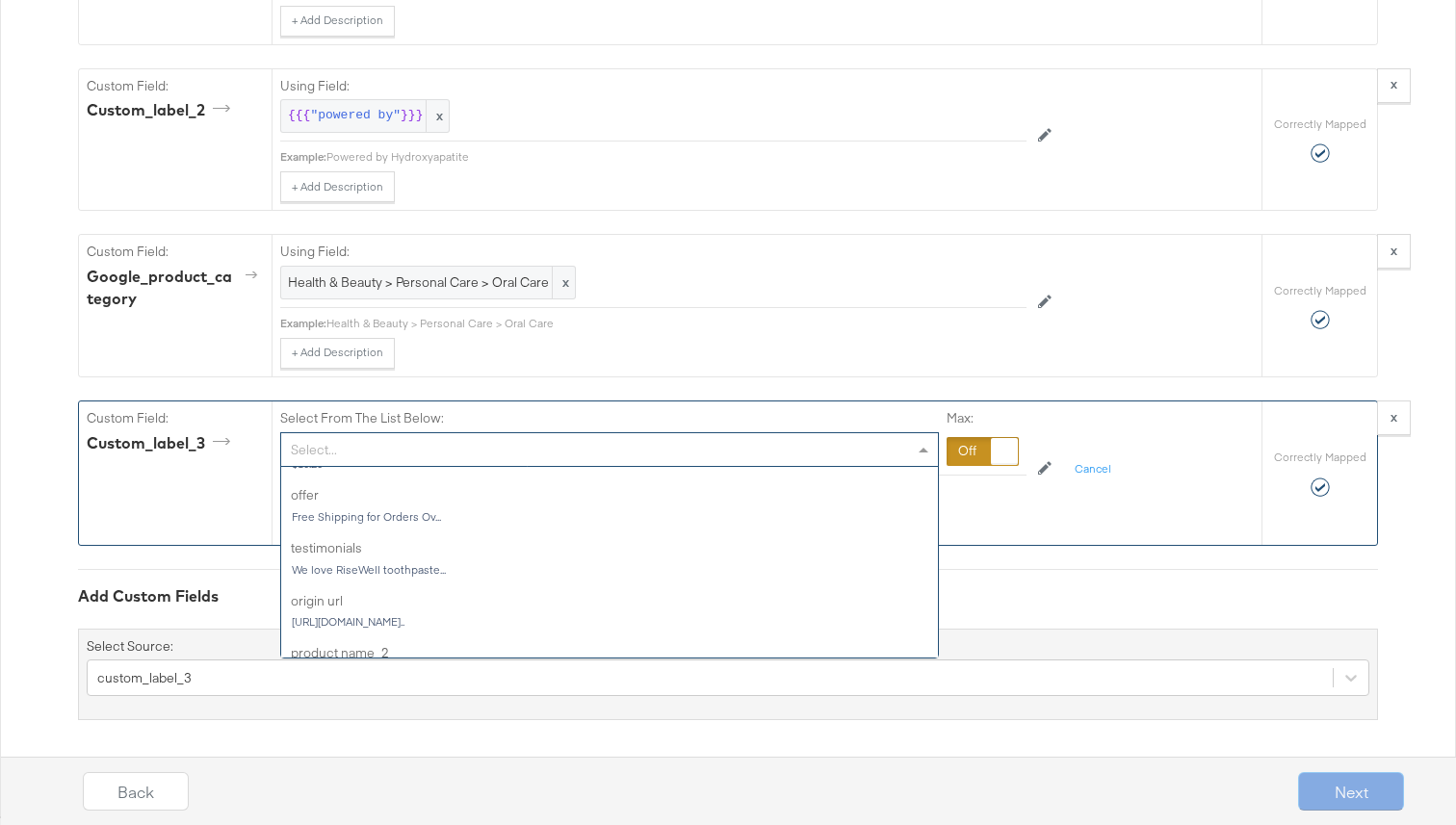 scroll, scrollTop: 466, scrollLeft: 0, axis: vertical 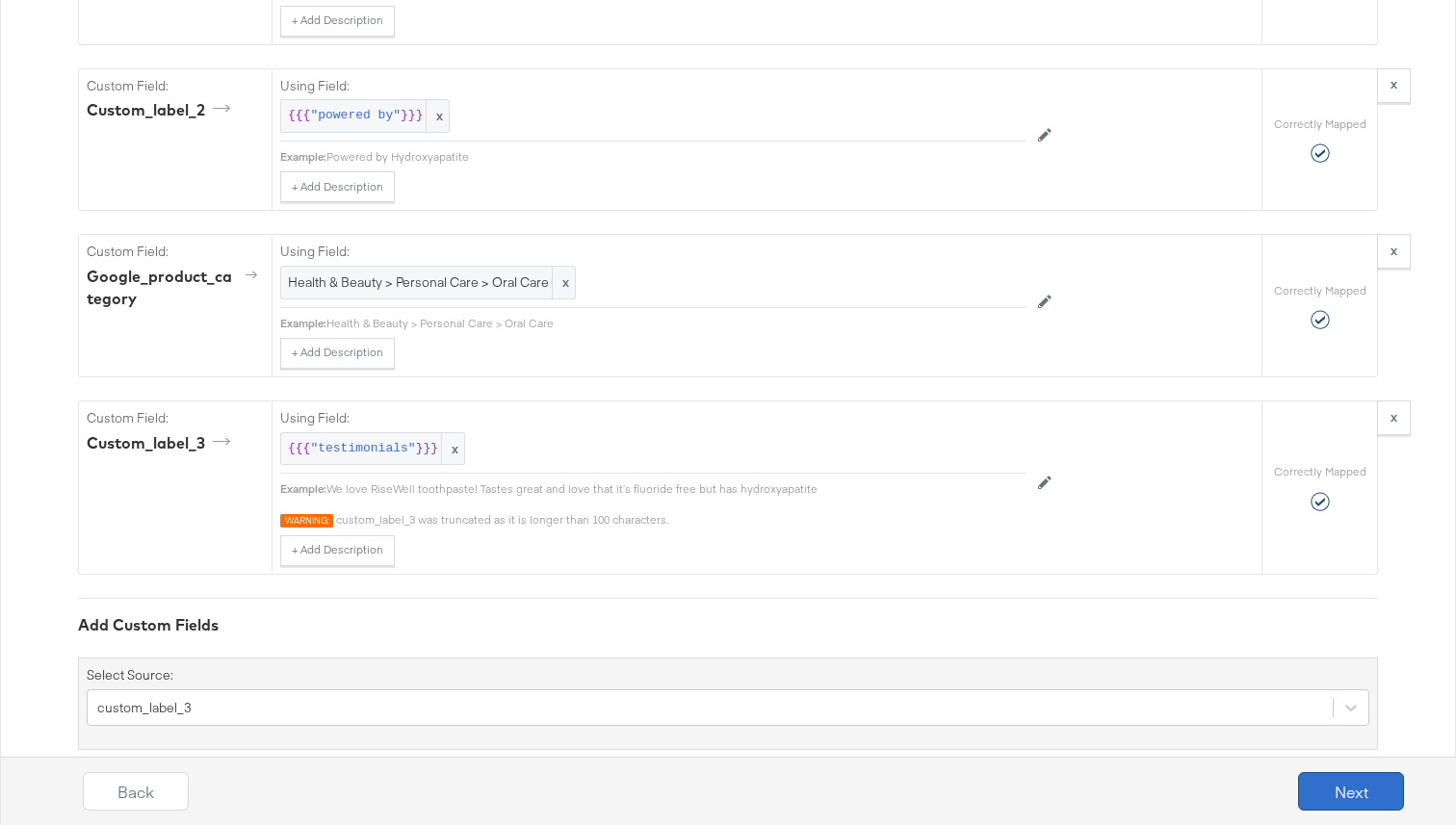 click on "Next" at bounding box center (1351, 791) 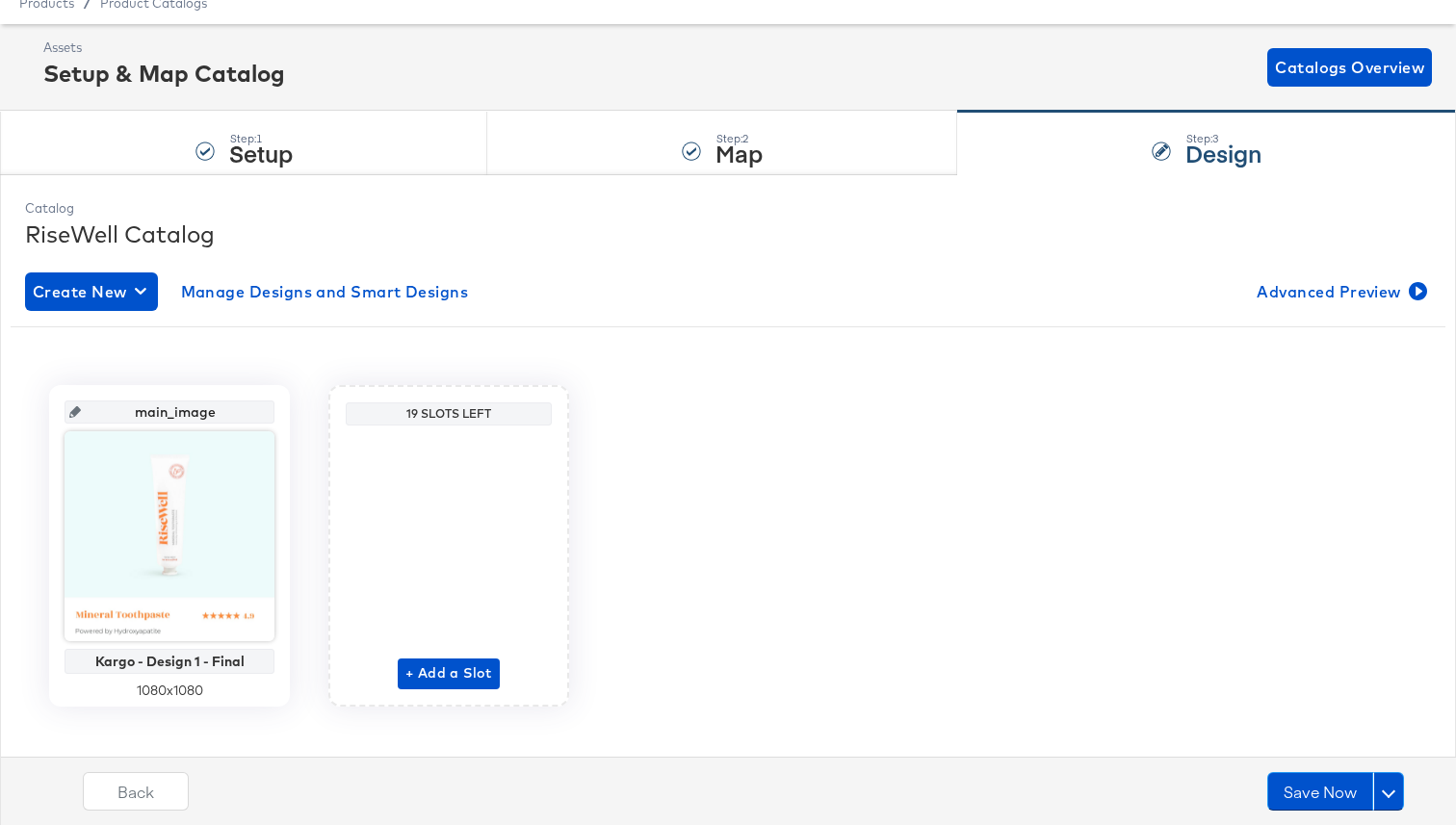scroll, scrollTop: 92, scrollLeft: 0, axis: vertical 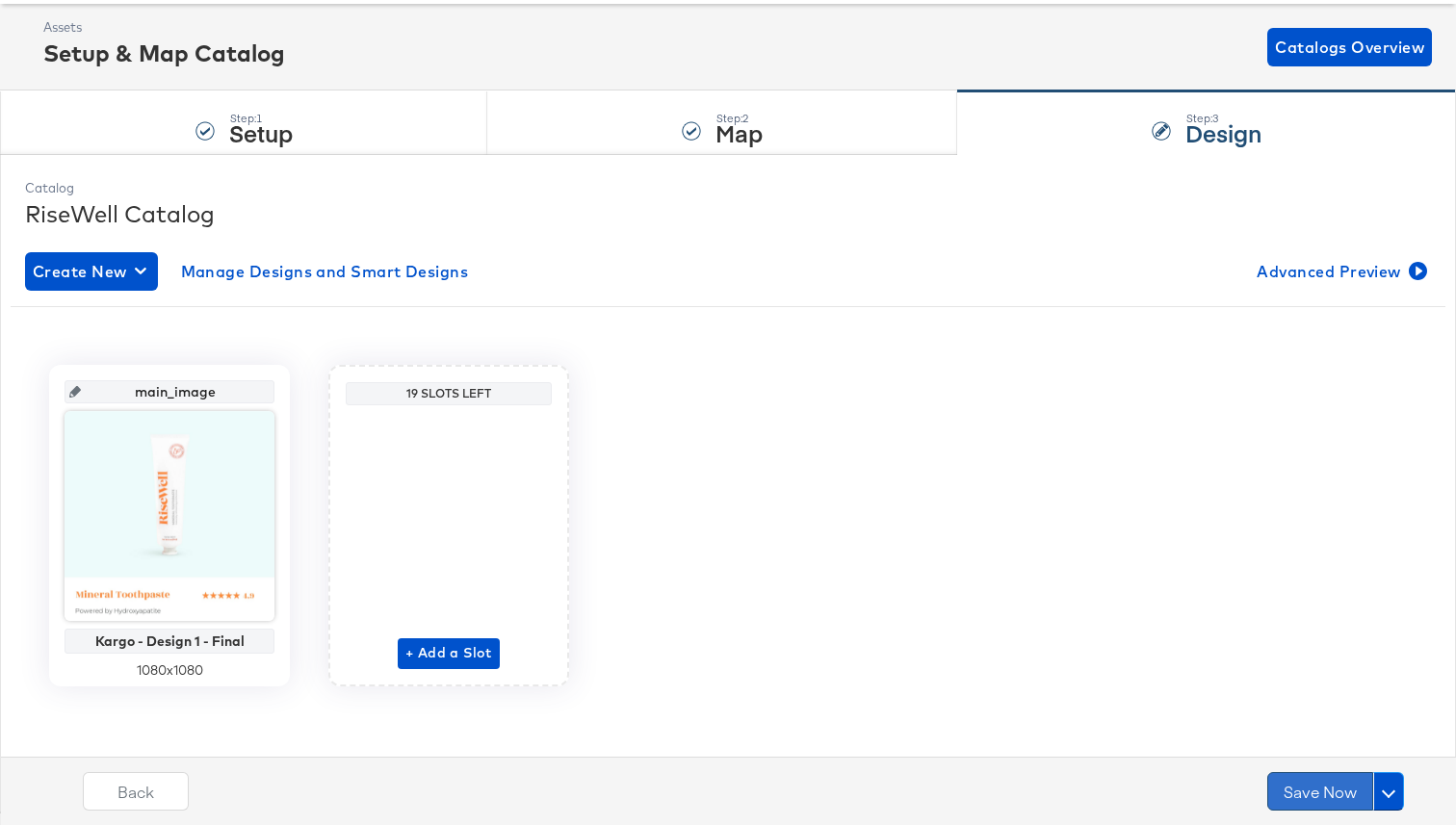 click on "Save Now" at bounding box center [1320, 791] 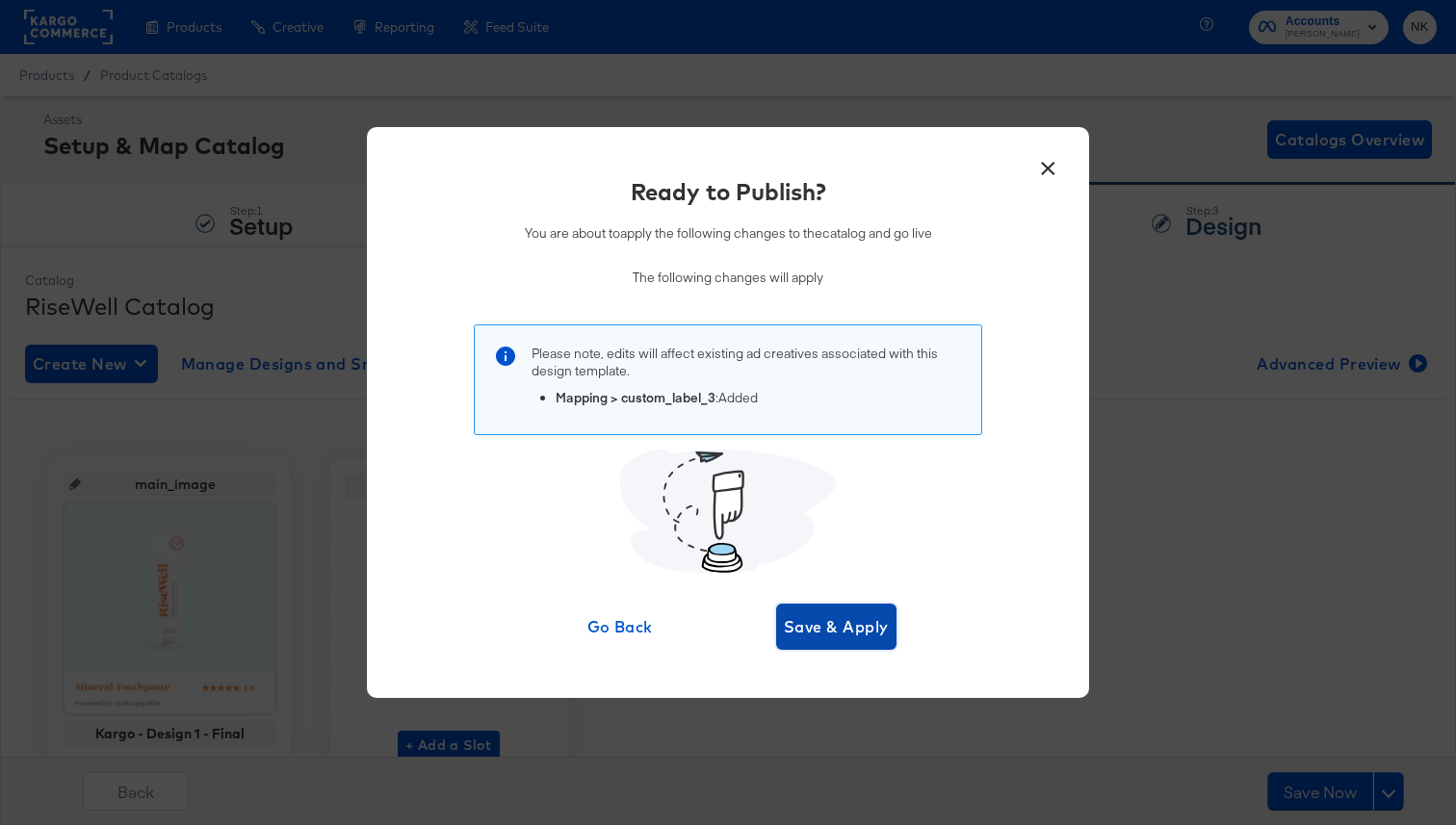 click on "Save & Apply" at bounding box center (836, 627) 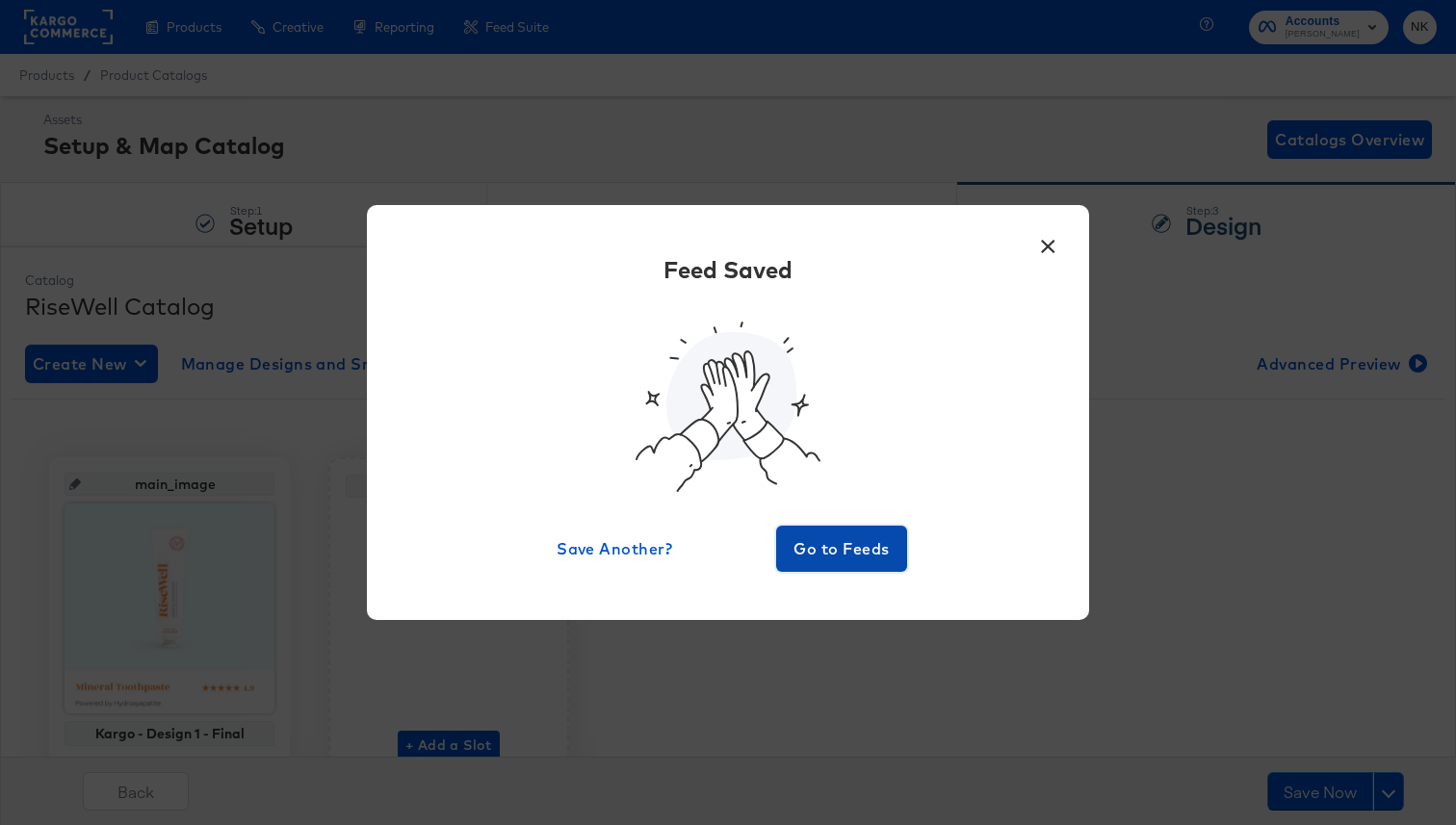 click on "Go to Feeds" at bounding box center (842, 549) 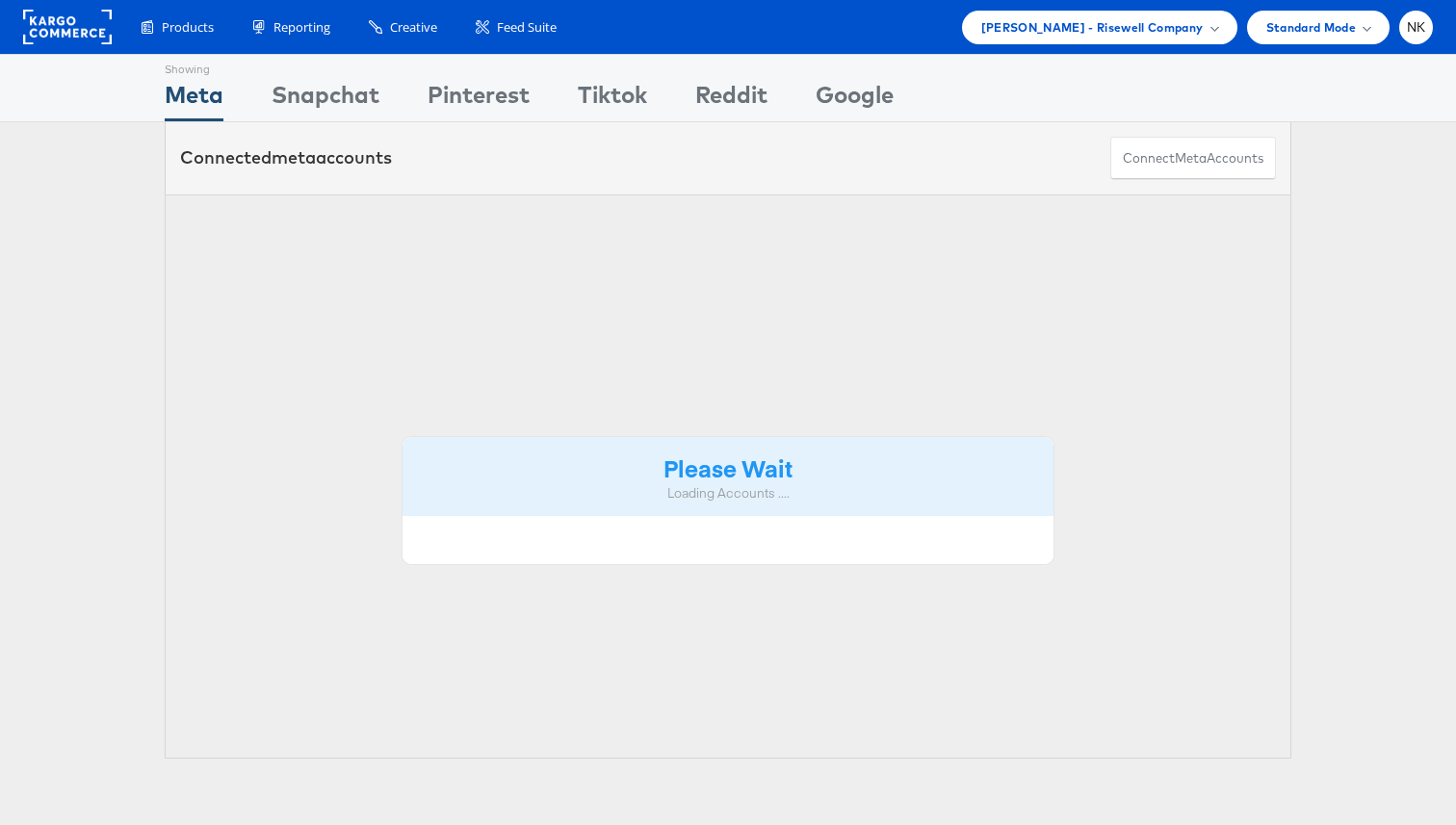 scroll, scrollTop: 0, scrollLeft: 0, axis: both 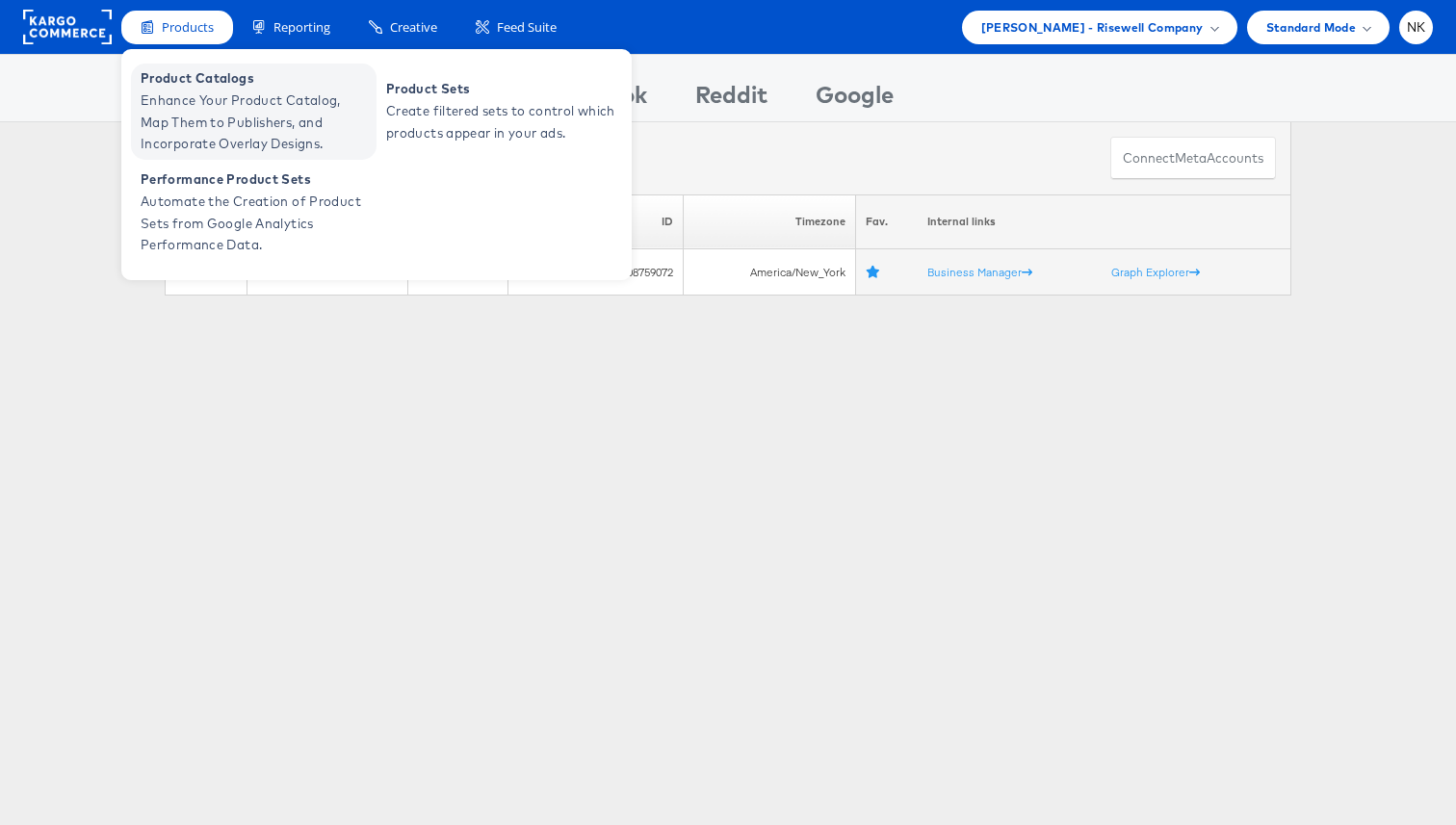 click on "Enhance Your Product Catalog, Map Them to Publishers, and Incorporate Overlay Designs." at bounding box center [256, 122] 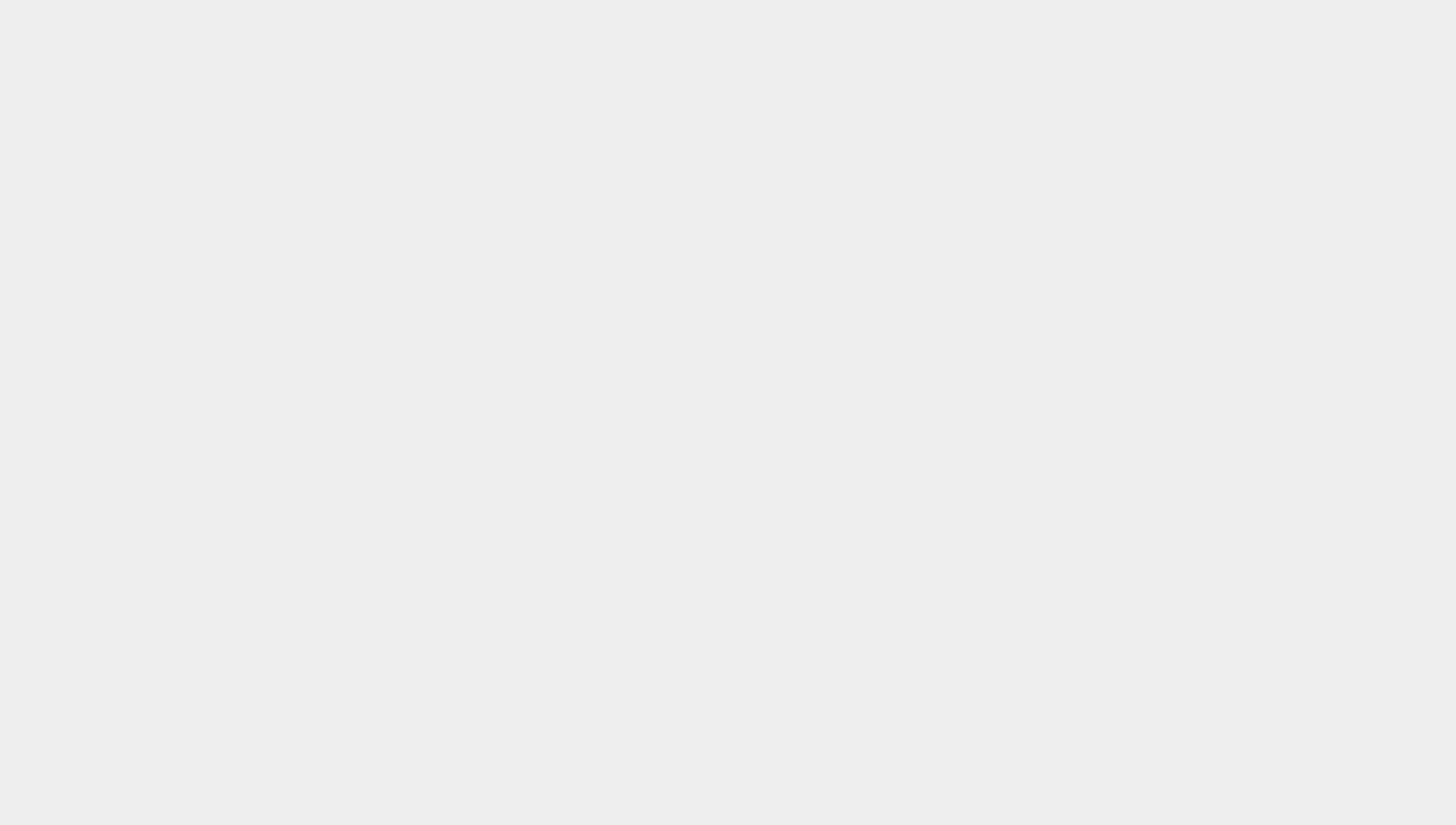scroll, scrollTop: 0, scrollLeft: 0, axis: both 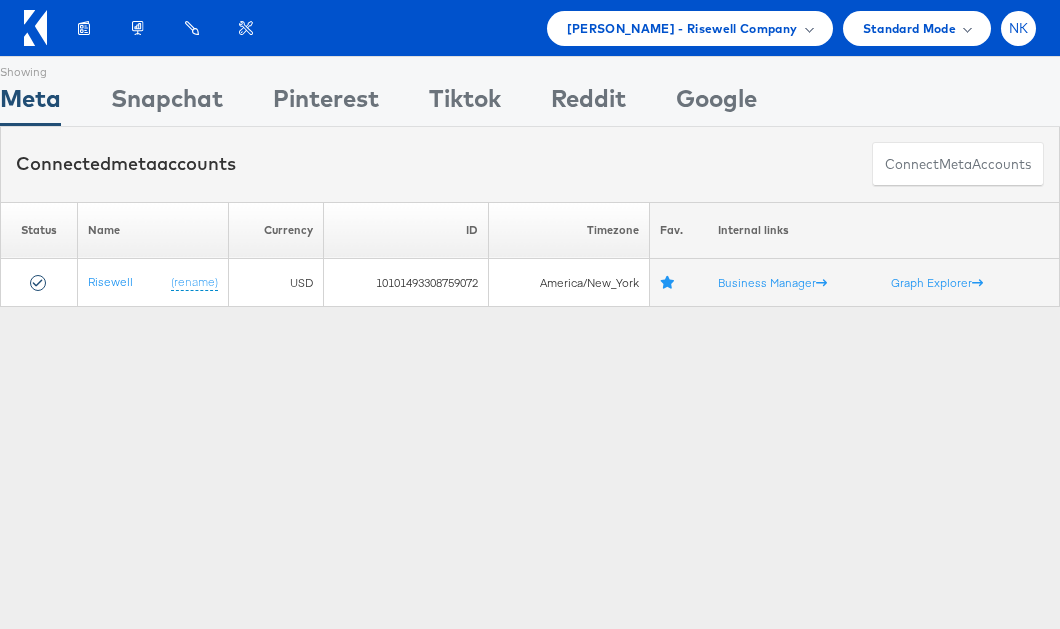 click on "NK" at bounding box center (1019, 28) 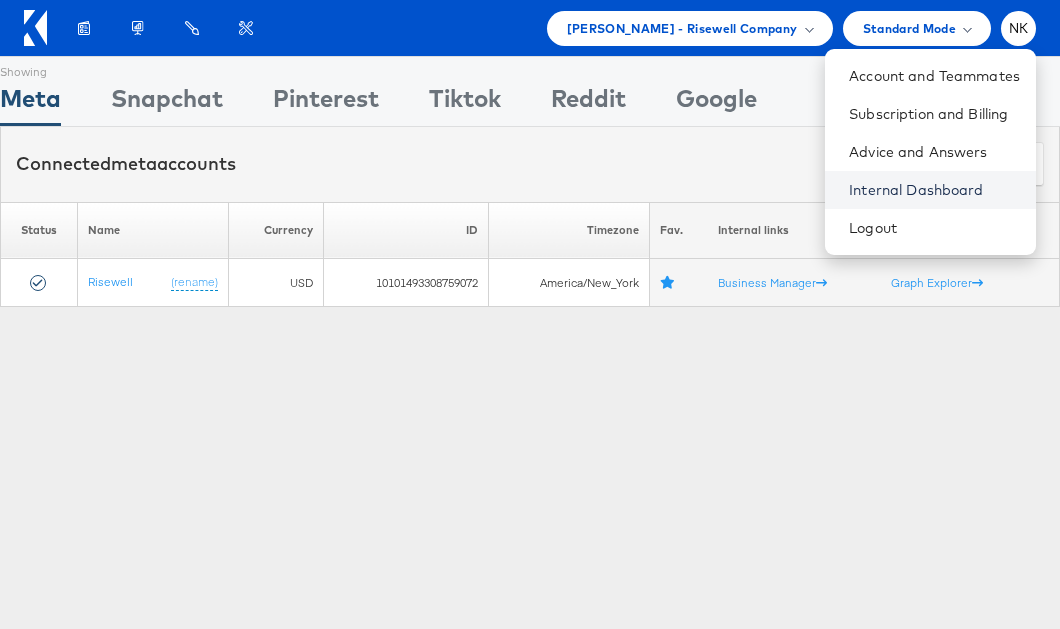 click on "Internal Dashboard" at bounding box center [934, 190] 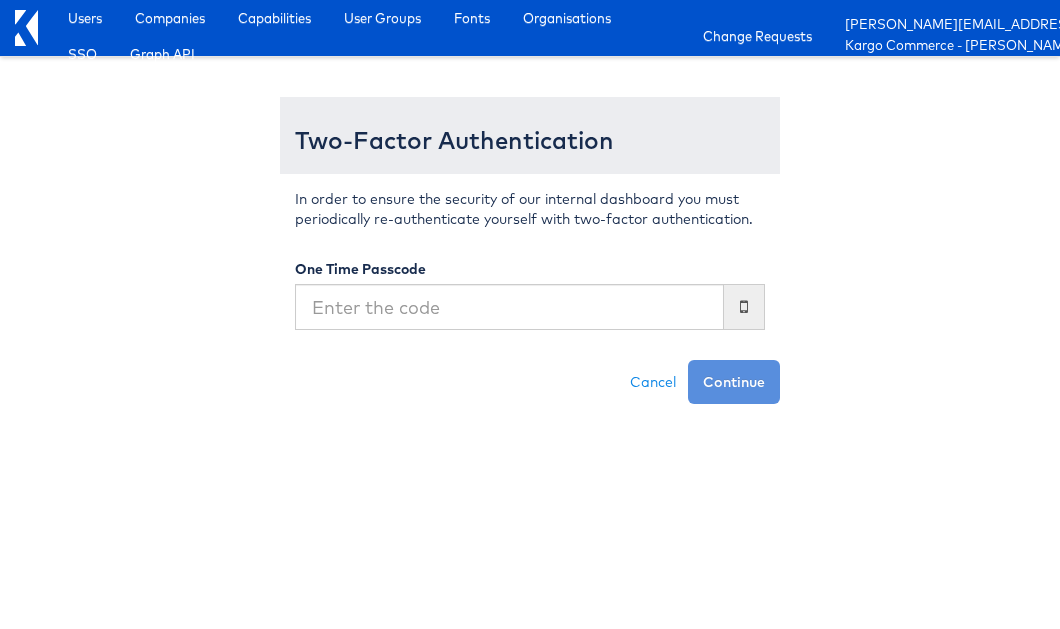 scroll, scrollTop: 0, scrollLeft: 0, axis: both 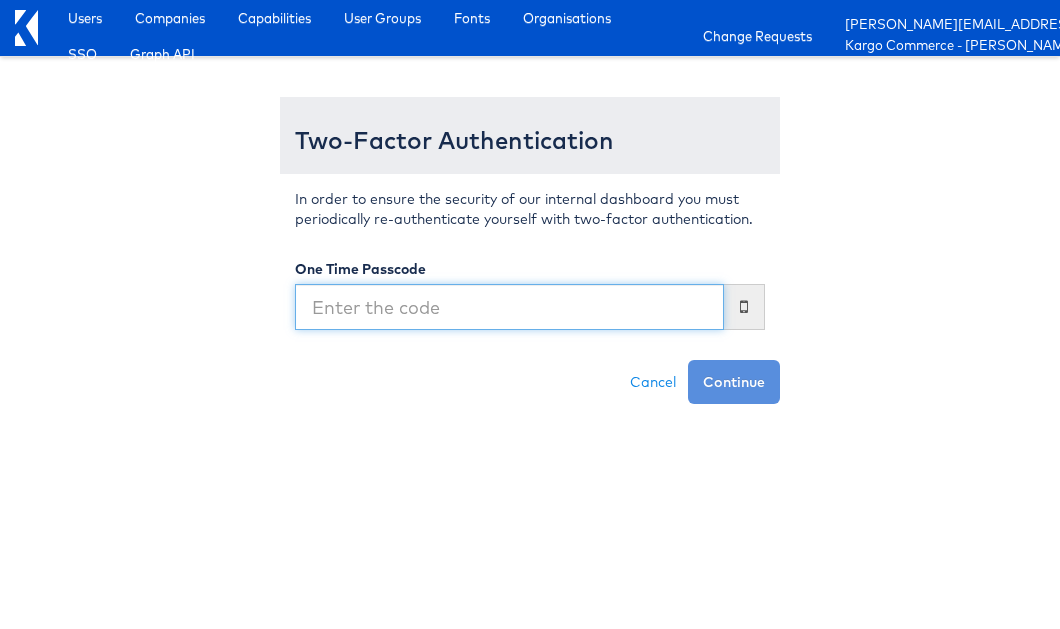 click at bounding box center [509, 307] 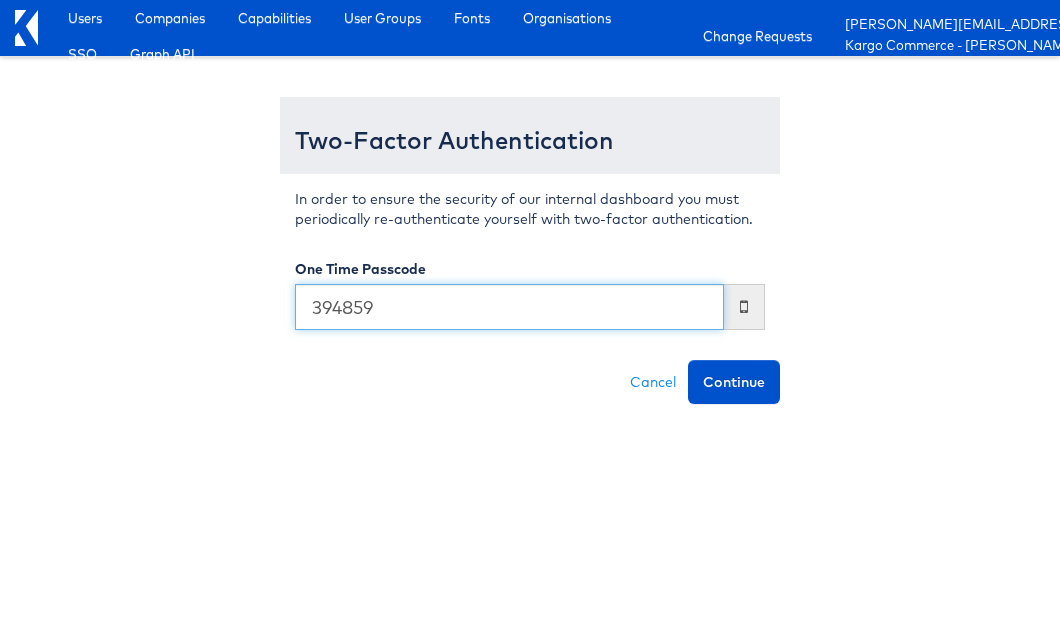 type on "394859" 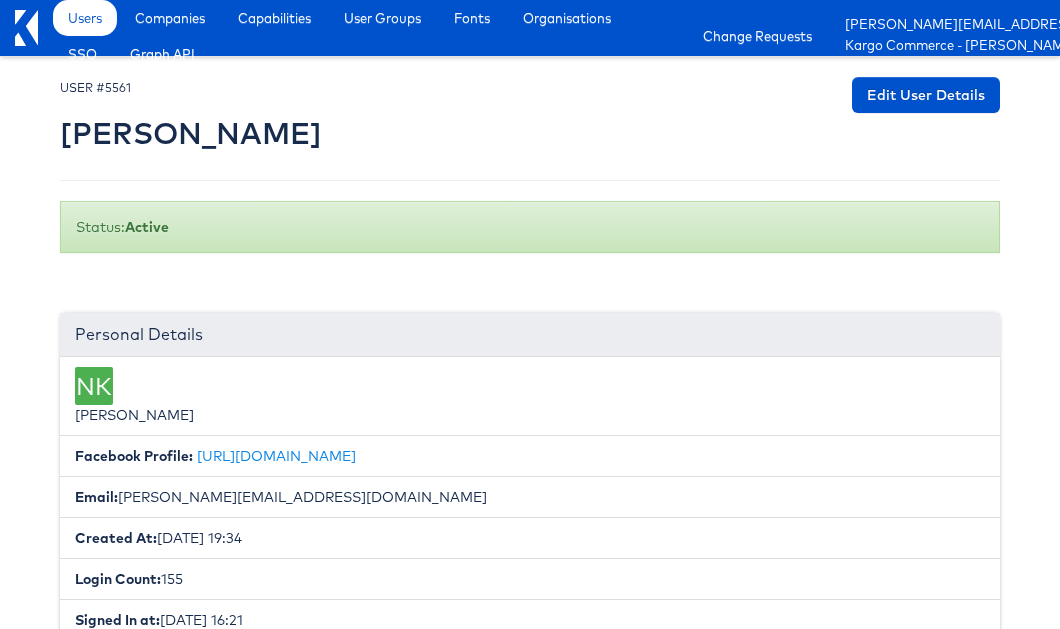 scroll, scrollTop: 0, scrollLeft: 0, axis: both 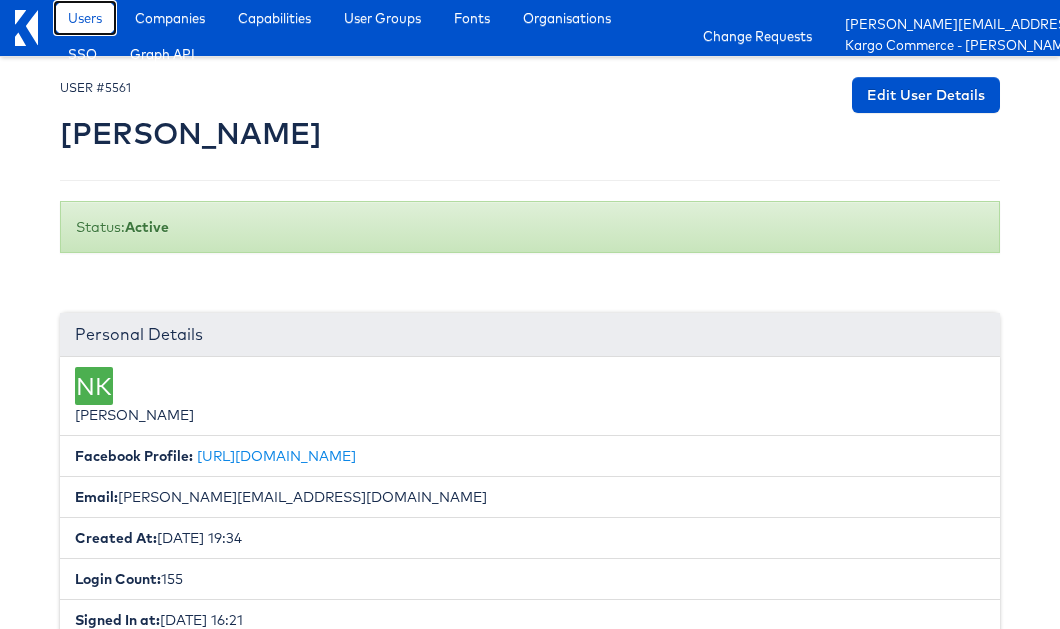 click on "Users" at bounding box center (85, 18) 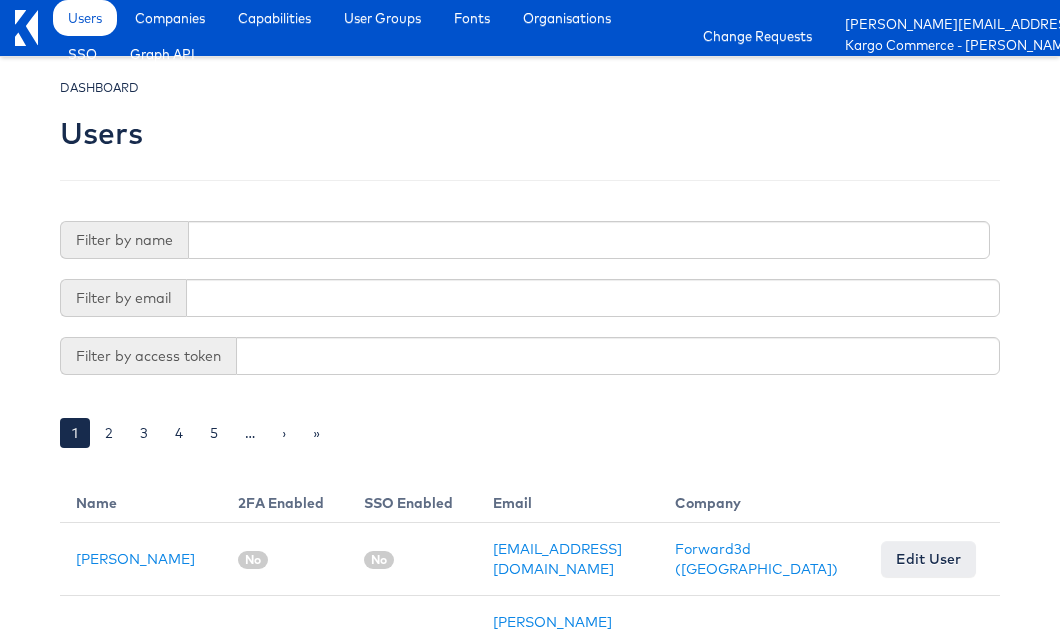 scroll, scrollTop: 0, scrollLeft: 0, axis: both 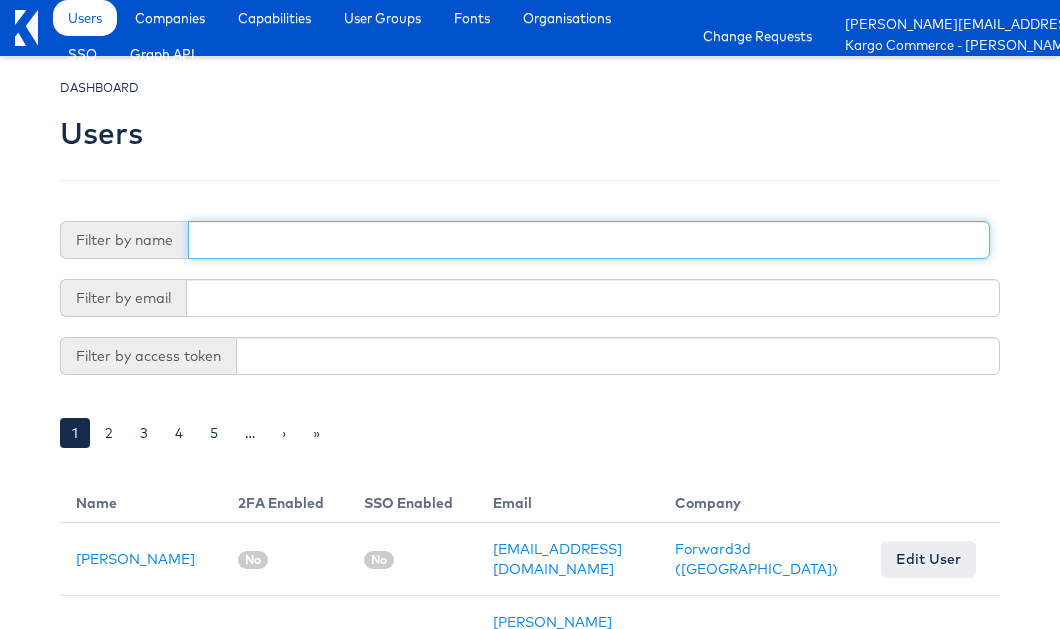 click at bounding box center [589, 240] 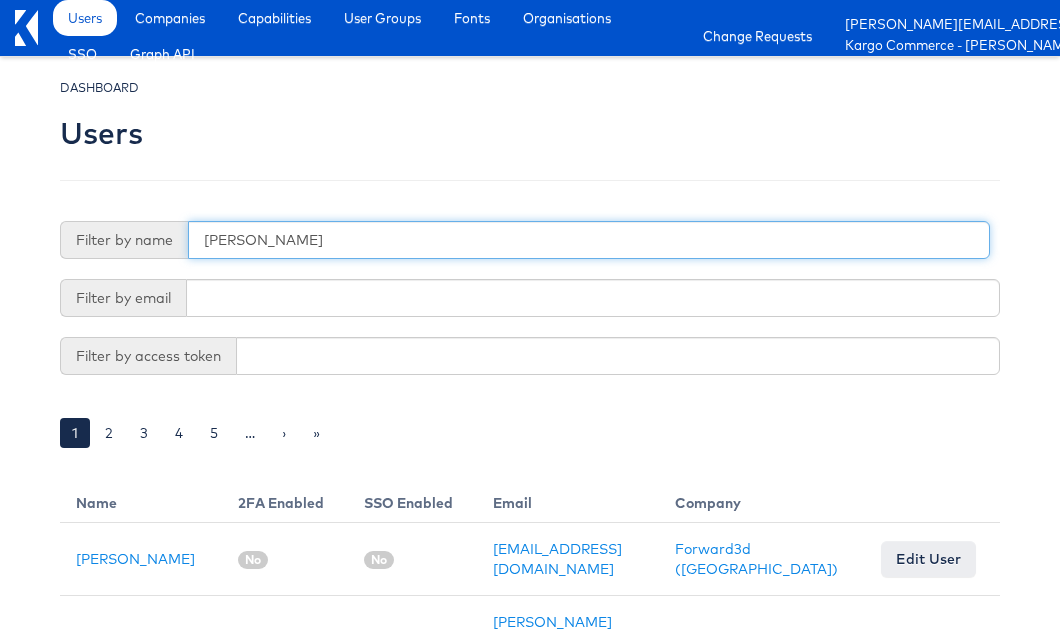 type on "[PERSON_NAME]" 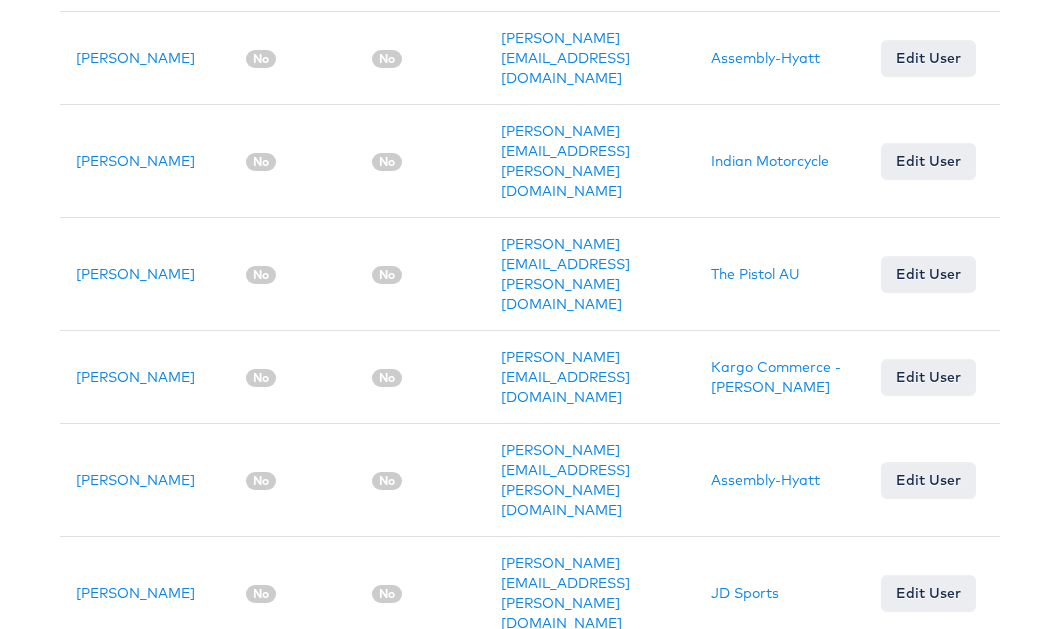 scroll, scrollTop: 524, scrollLeft: 0, axis: vertical 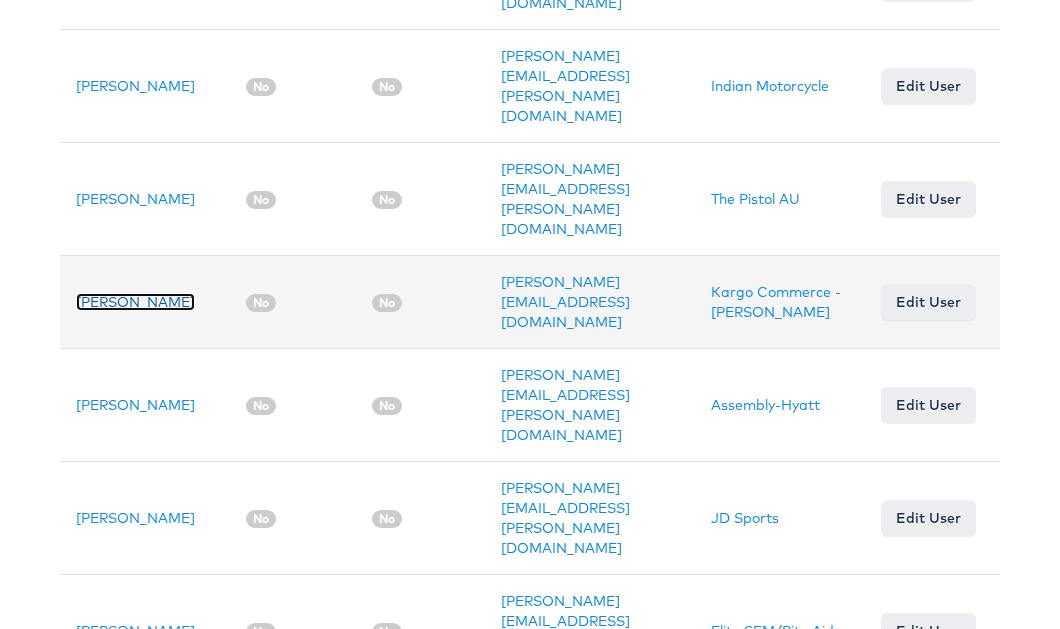 click on "[PERSON_NAME]" at bounding box center [135, 302] 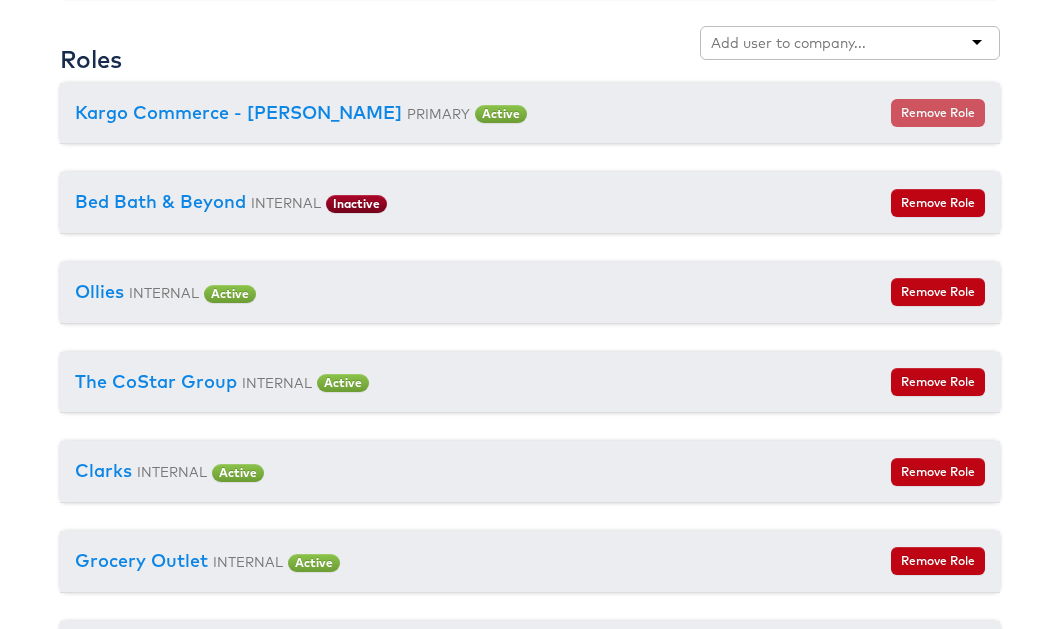 scroll, scrollTop: 2441, scrollLeft: 0, axis: vertical 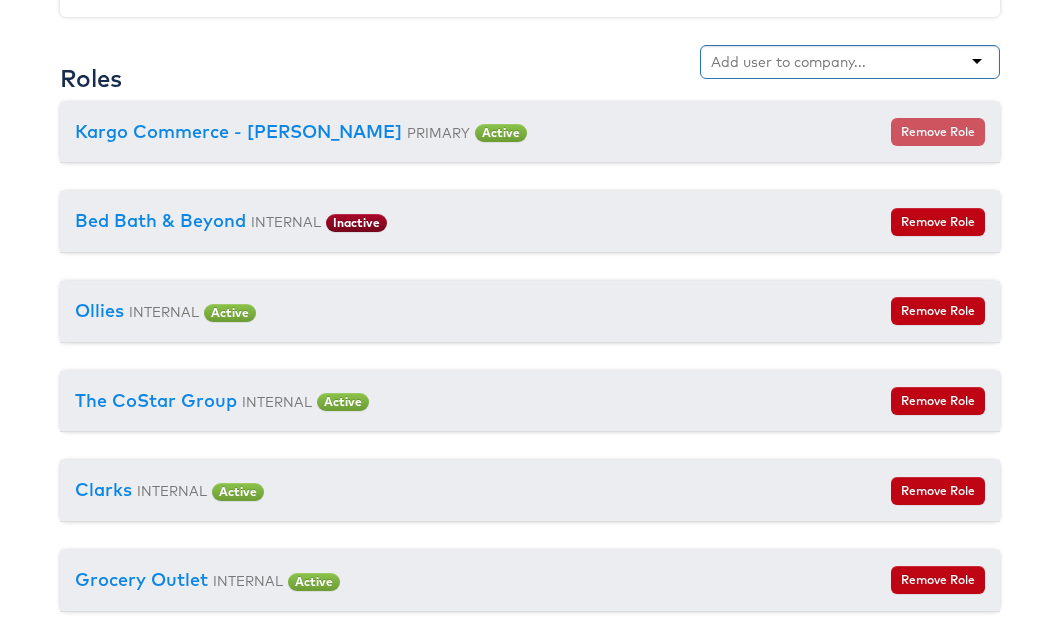 click at bounding box center (790, 62) 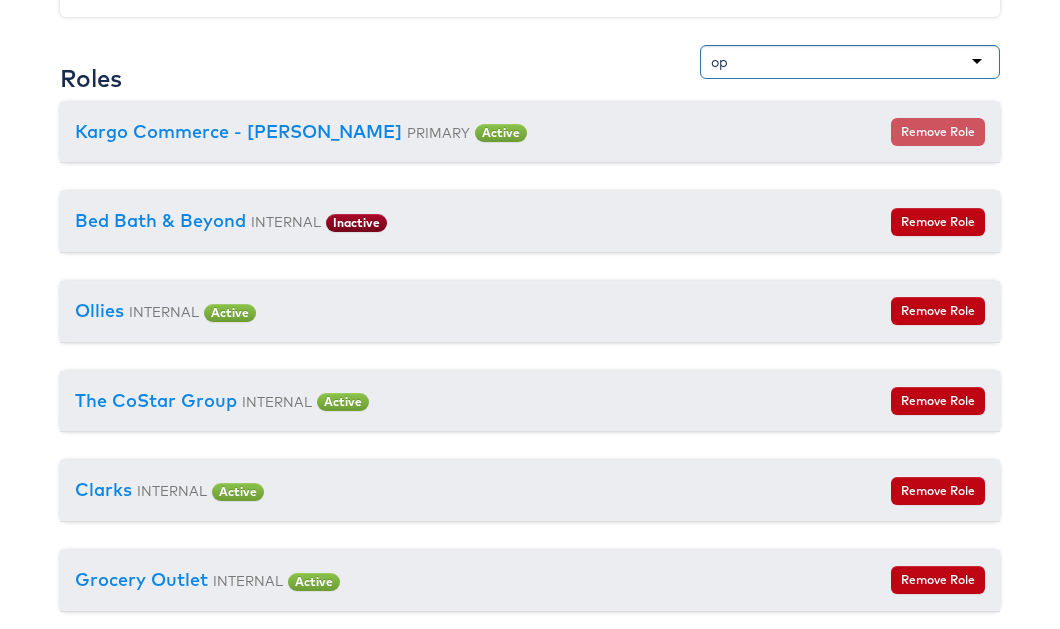 type on "o" 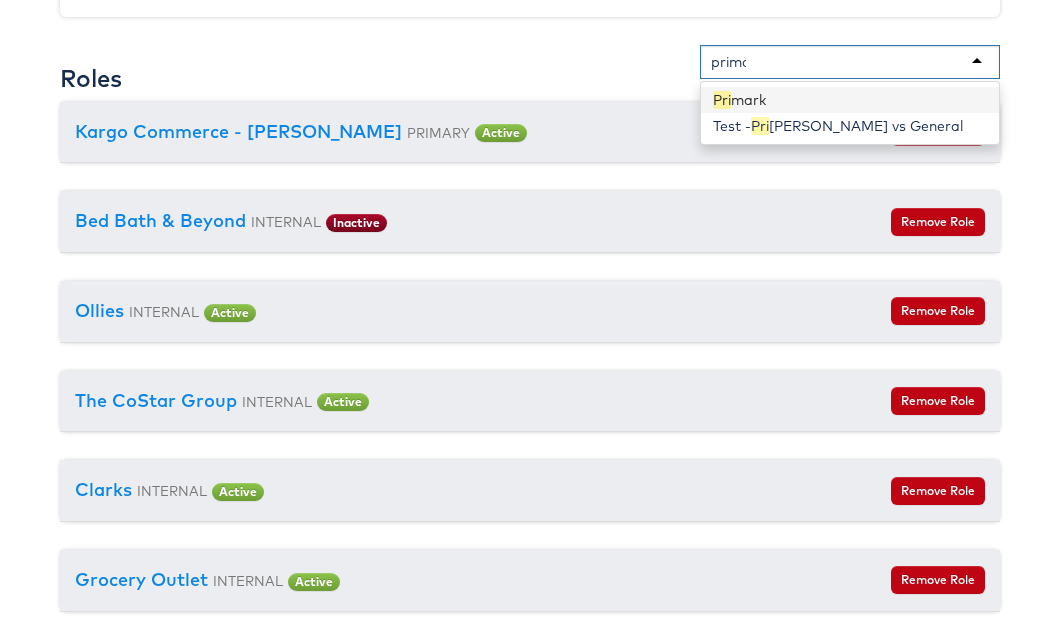 type on "primar" 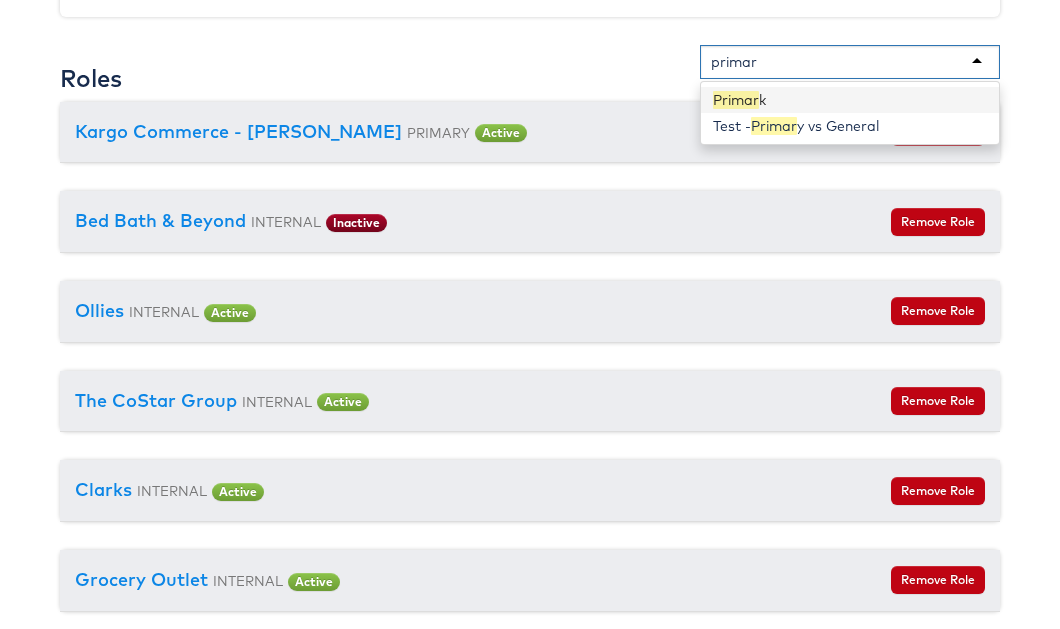 type 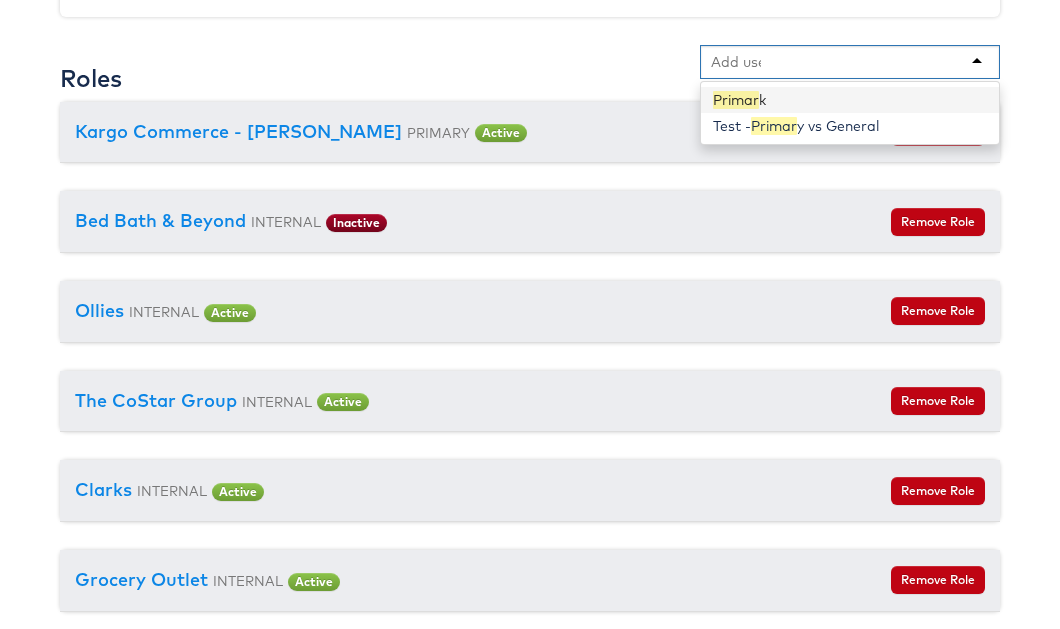scroll, scrollTop: 0, scrollLeft: 0, axis: both 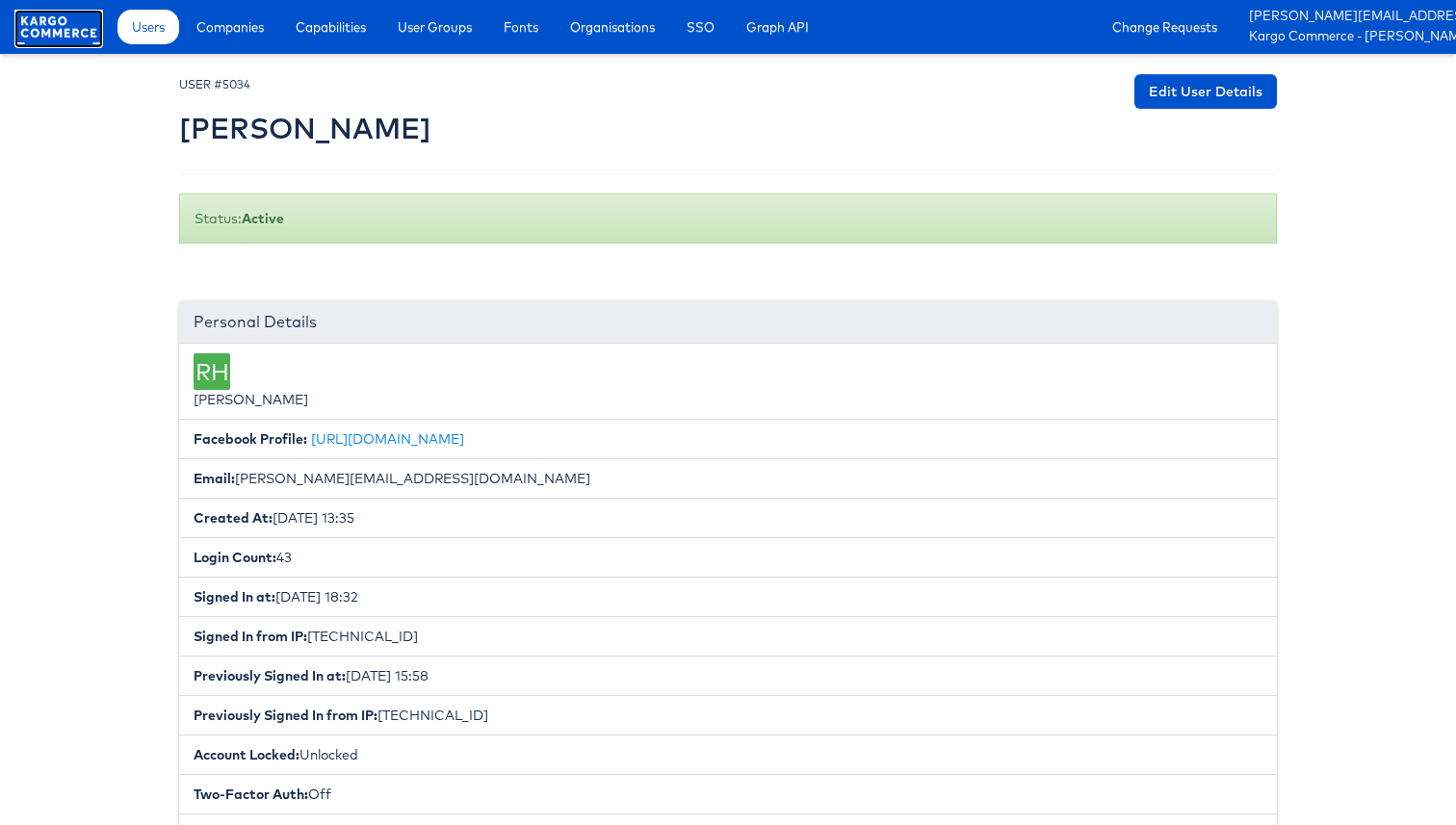 click 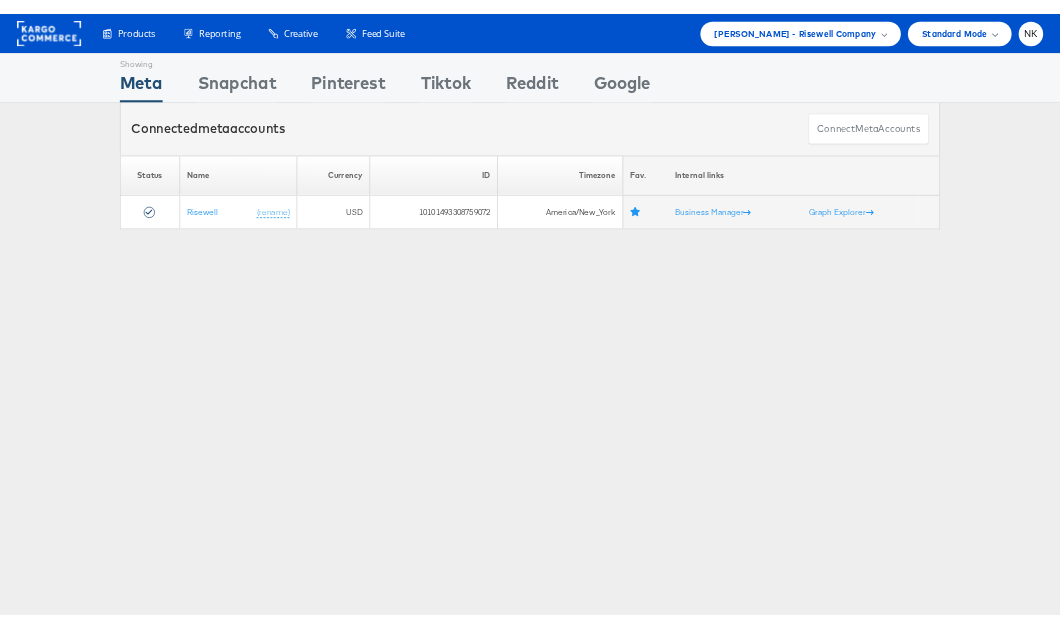 scroll, scrollTop: 0, scrollLeft: 0, axis: both 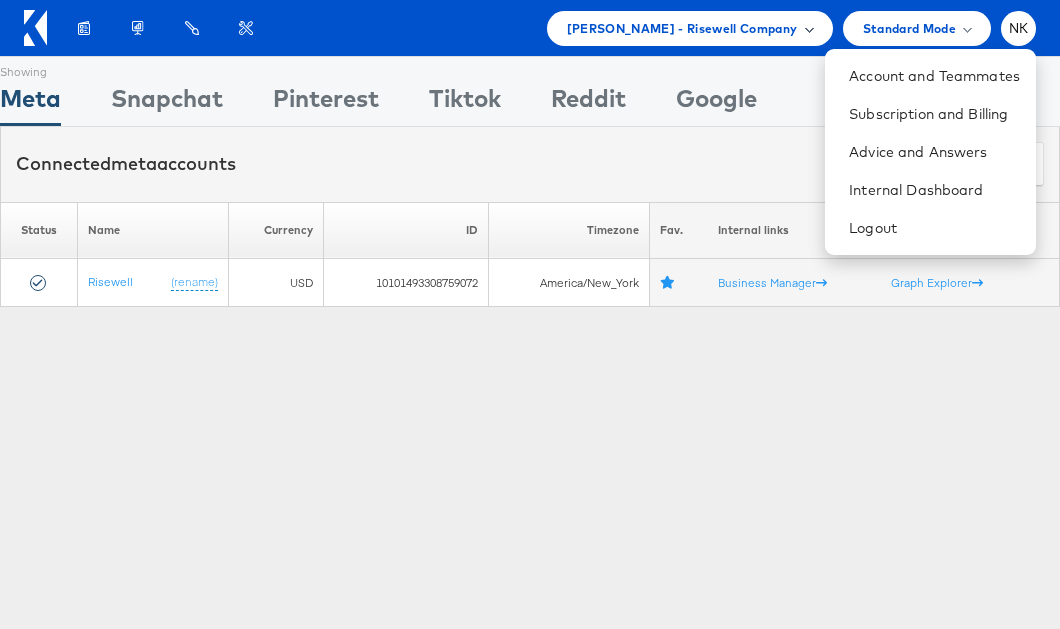 click on "[PERSON_NAME] - Risewell Company" at bounding box center [682, 28] 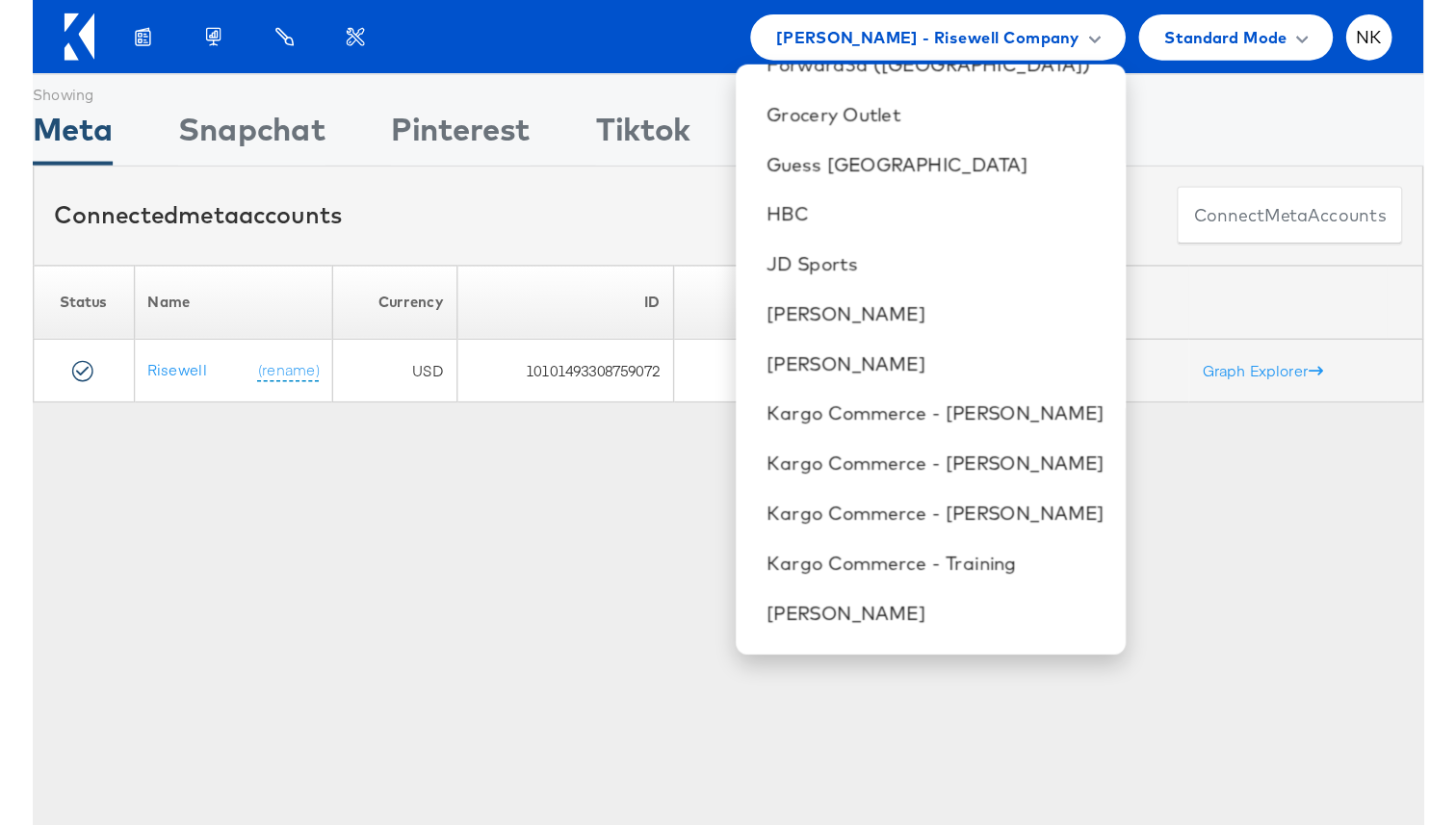scroll, scrollTop: 642, scrollLeft: 0, axis: vertical 